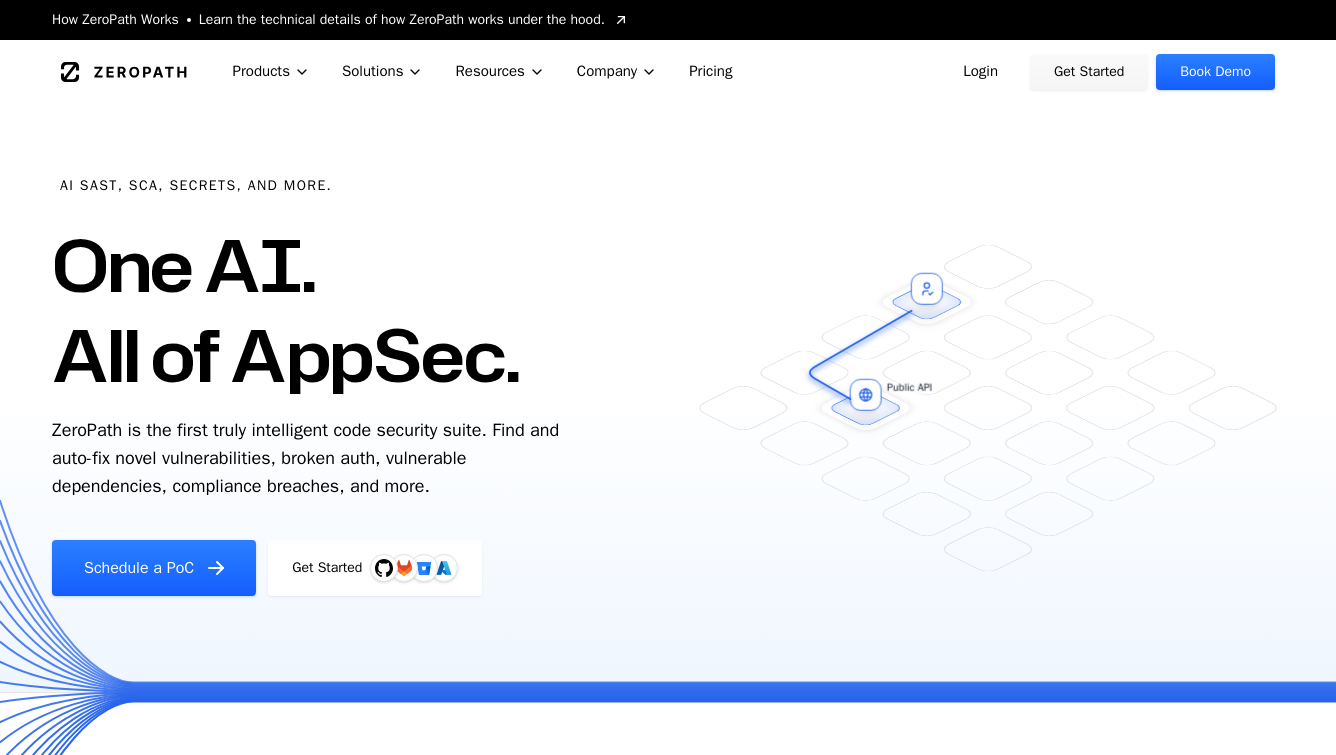 scroll, scrollTop: 0, scrollLeft: 0, axis: both 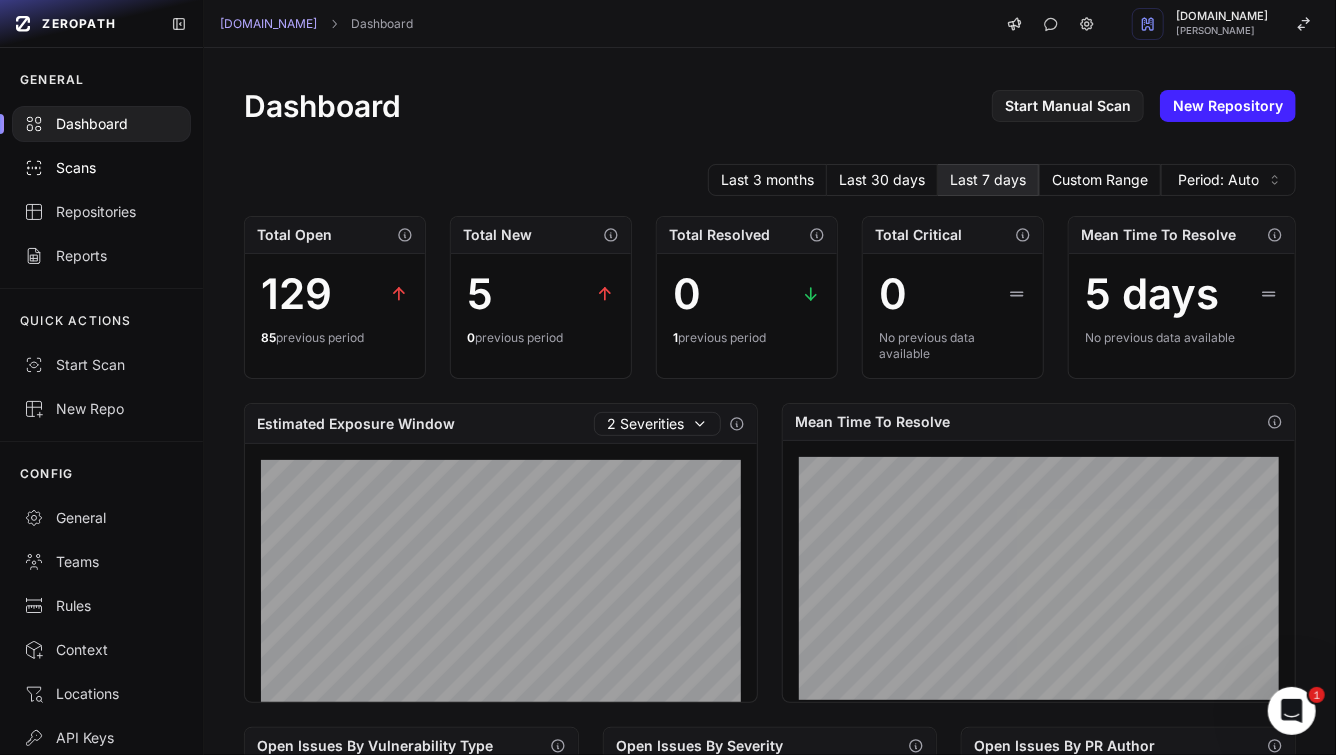 click on "Scans" at bounding box center [101, 168] 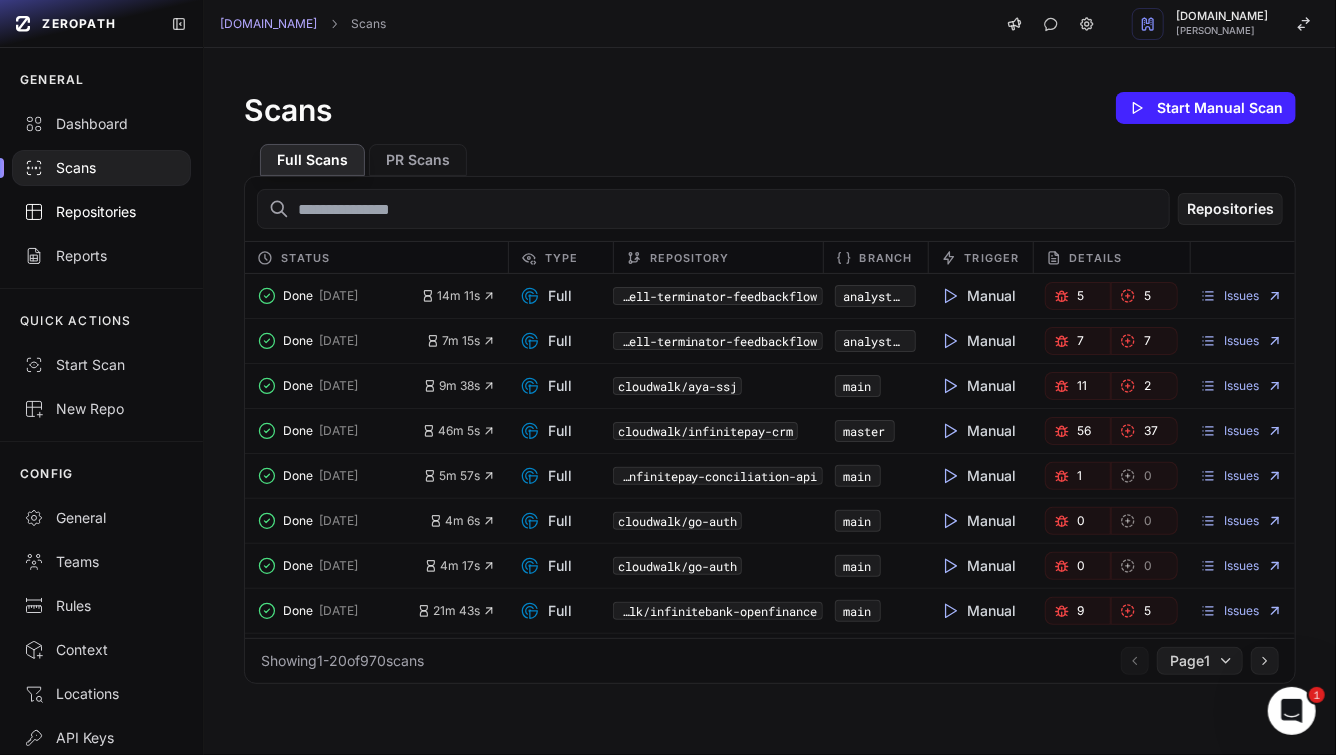 click on "Repositories" at bounding box center (101, 212) 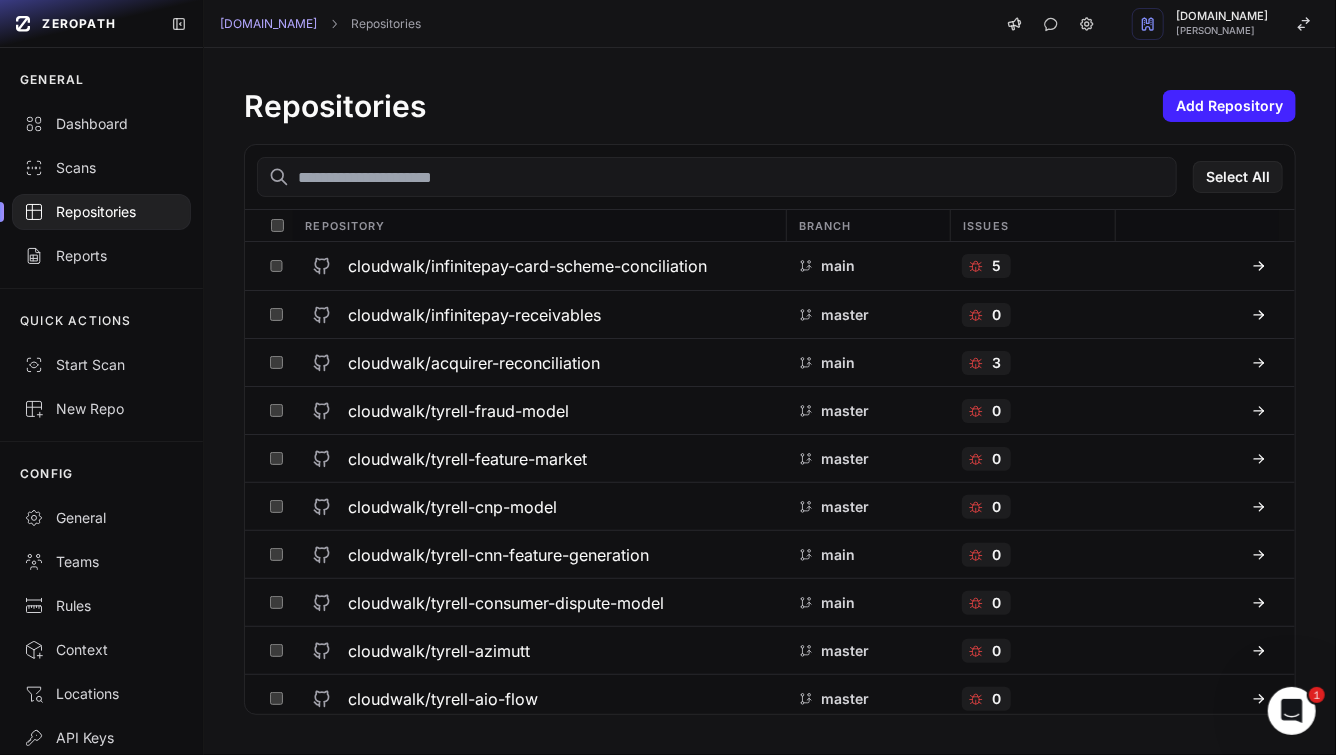 click at bounding box center (717, 177) 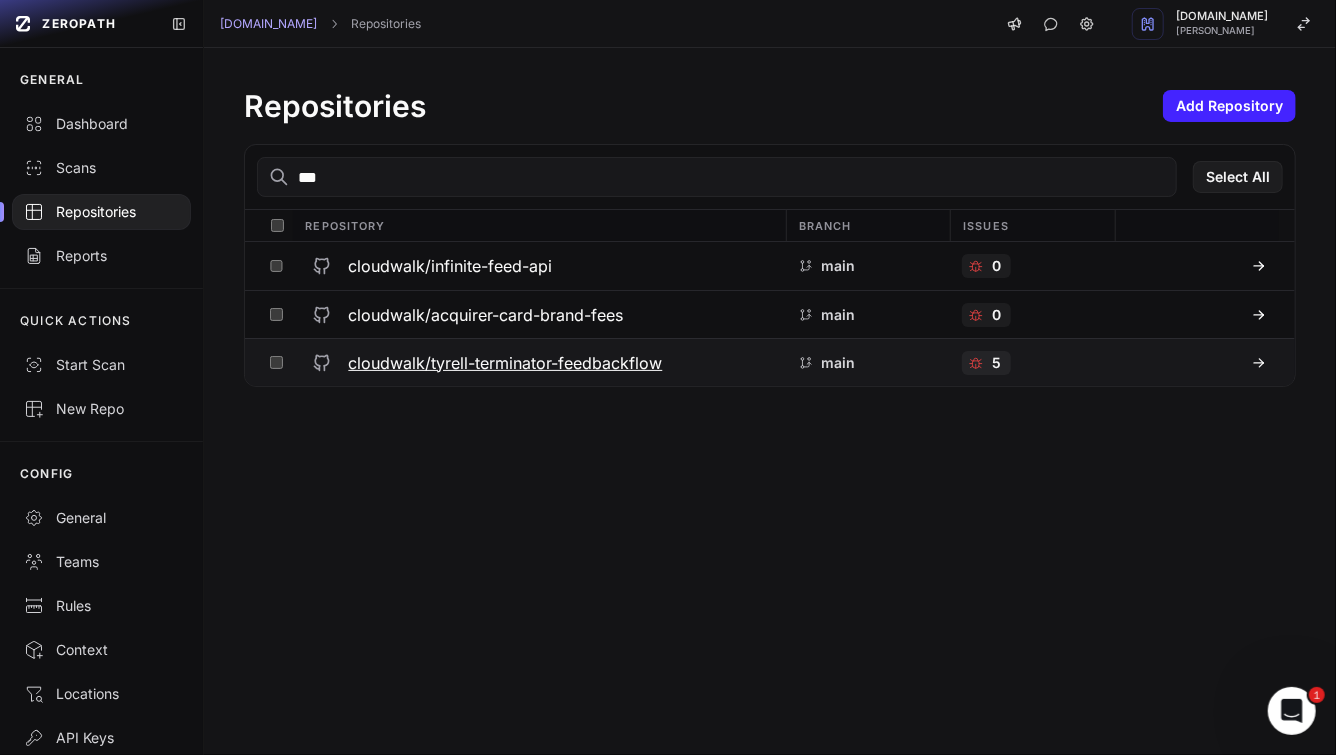 type on "***" 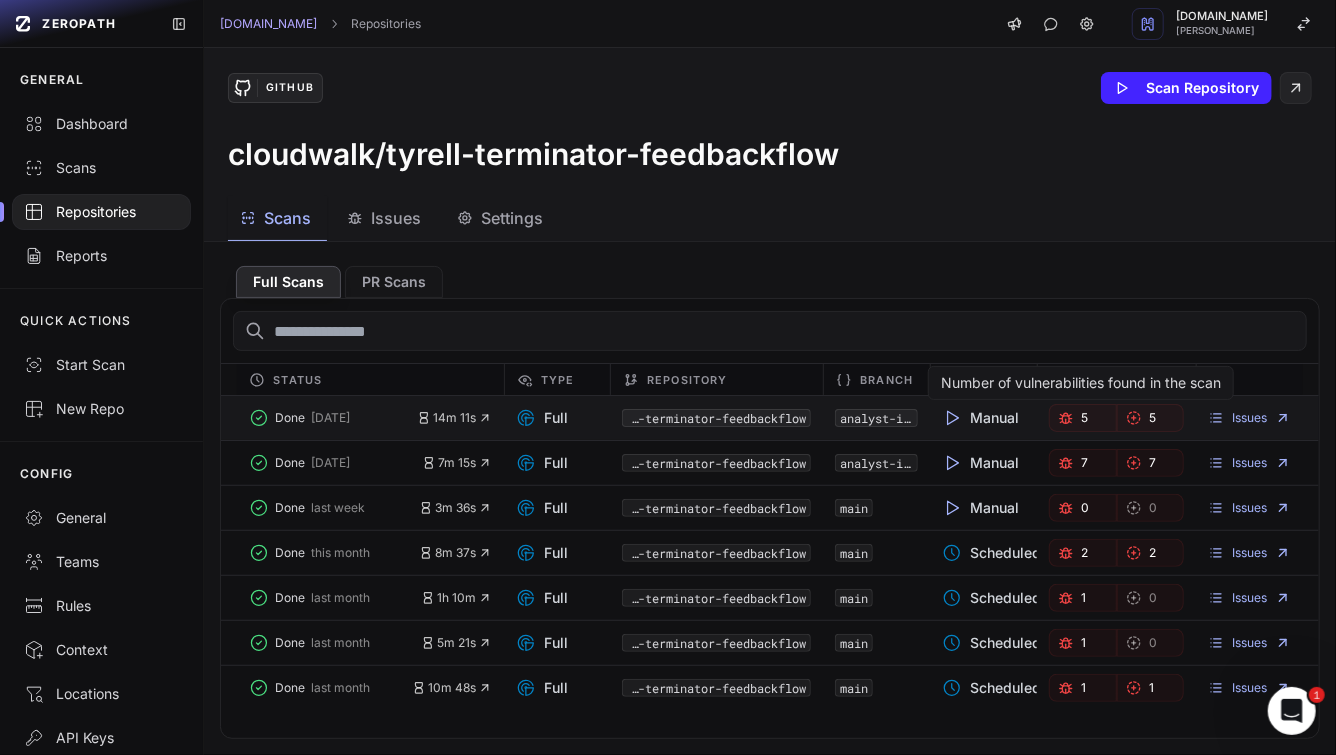 click 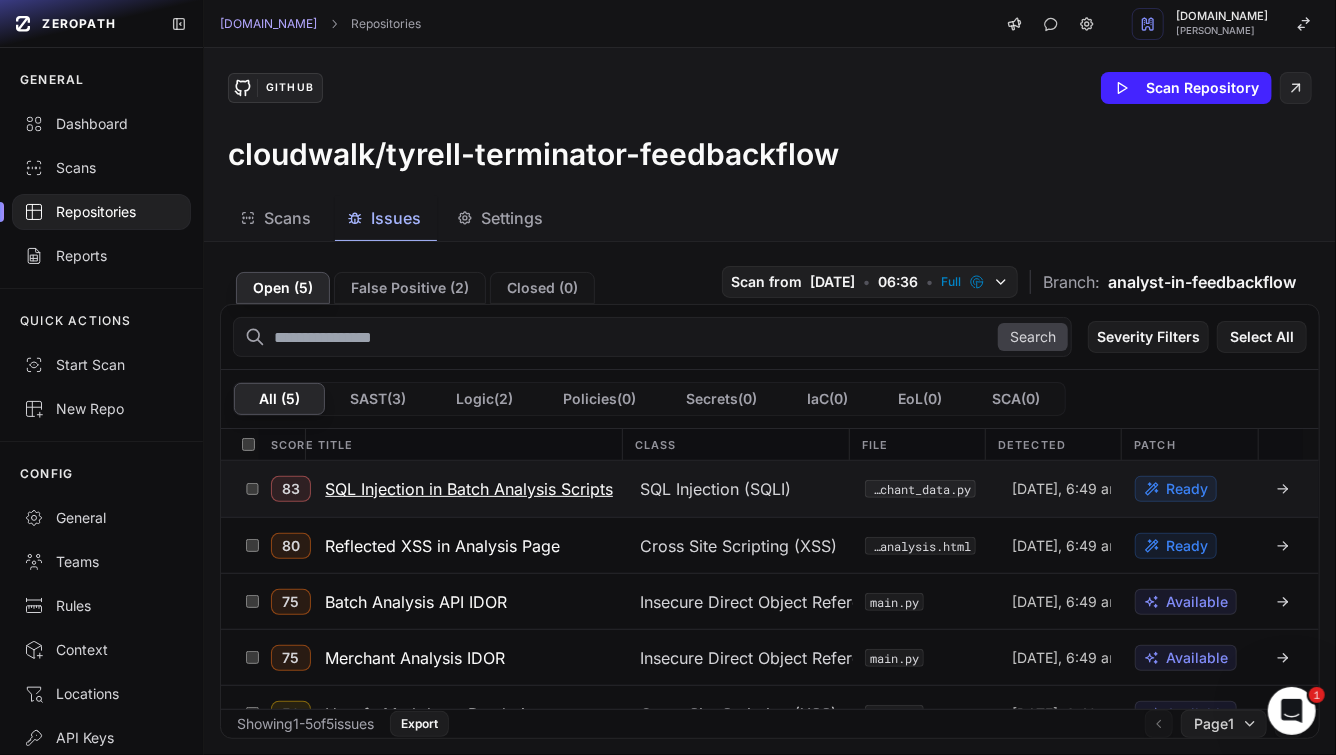 click on "SQL Injection in Batch Analysis Scripts" at bounding box center (469, 489) 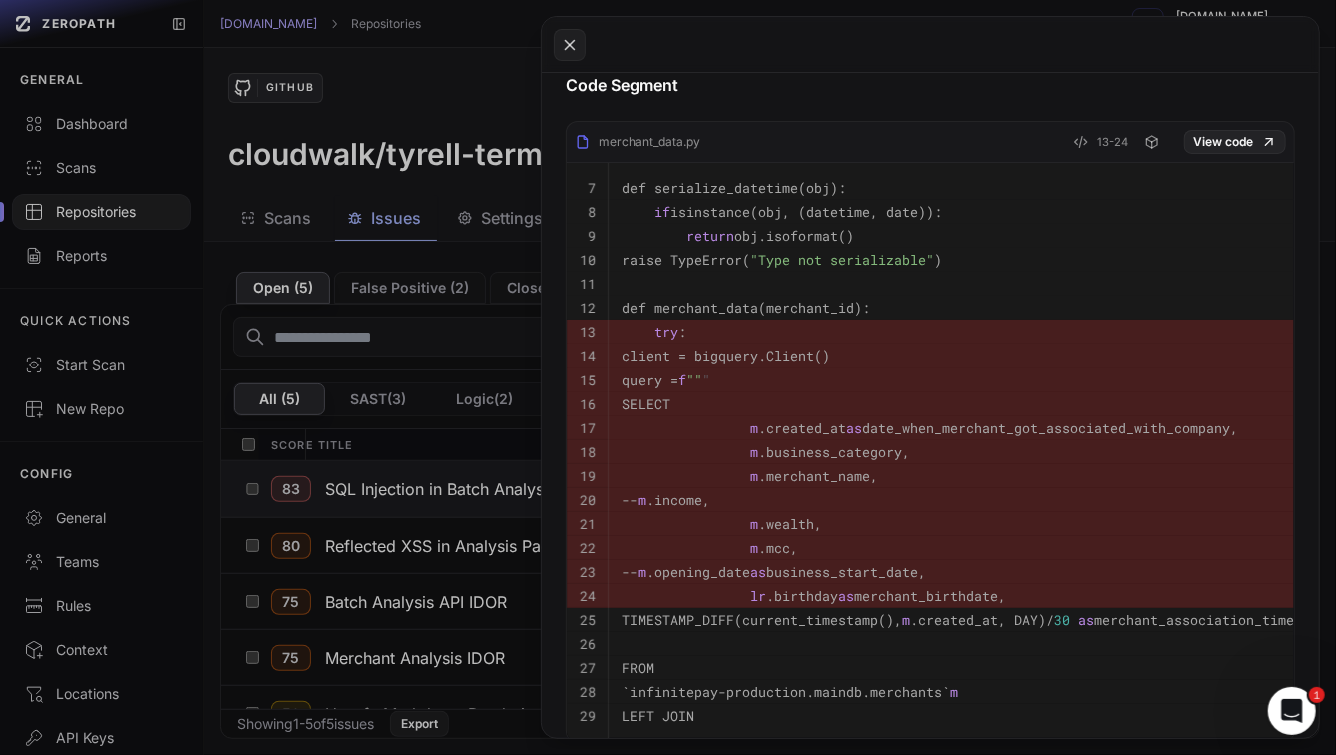 scroll, scrollTop: 953, scrollLeft: 0, axis: vertical 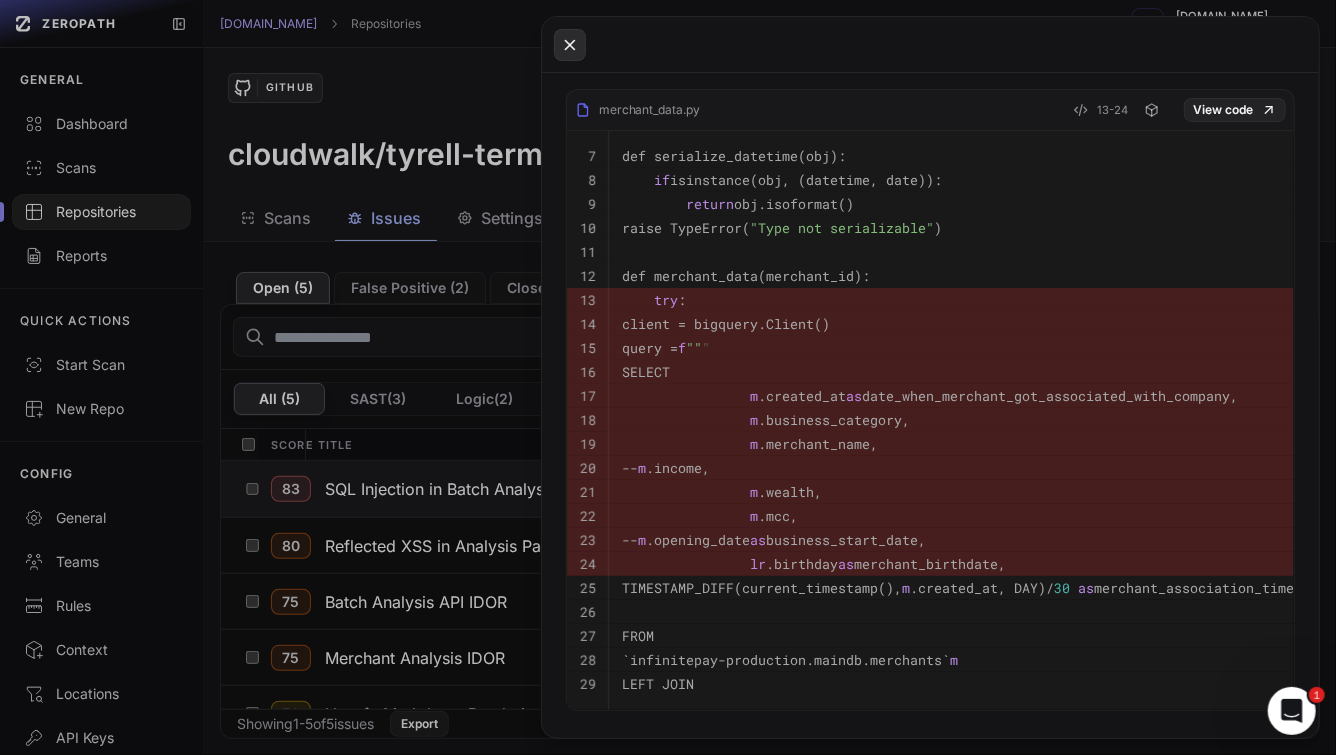 click 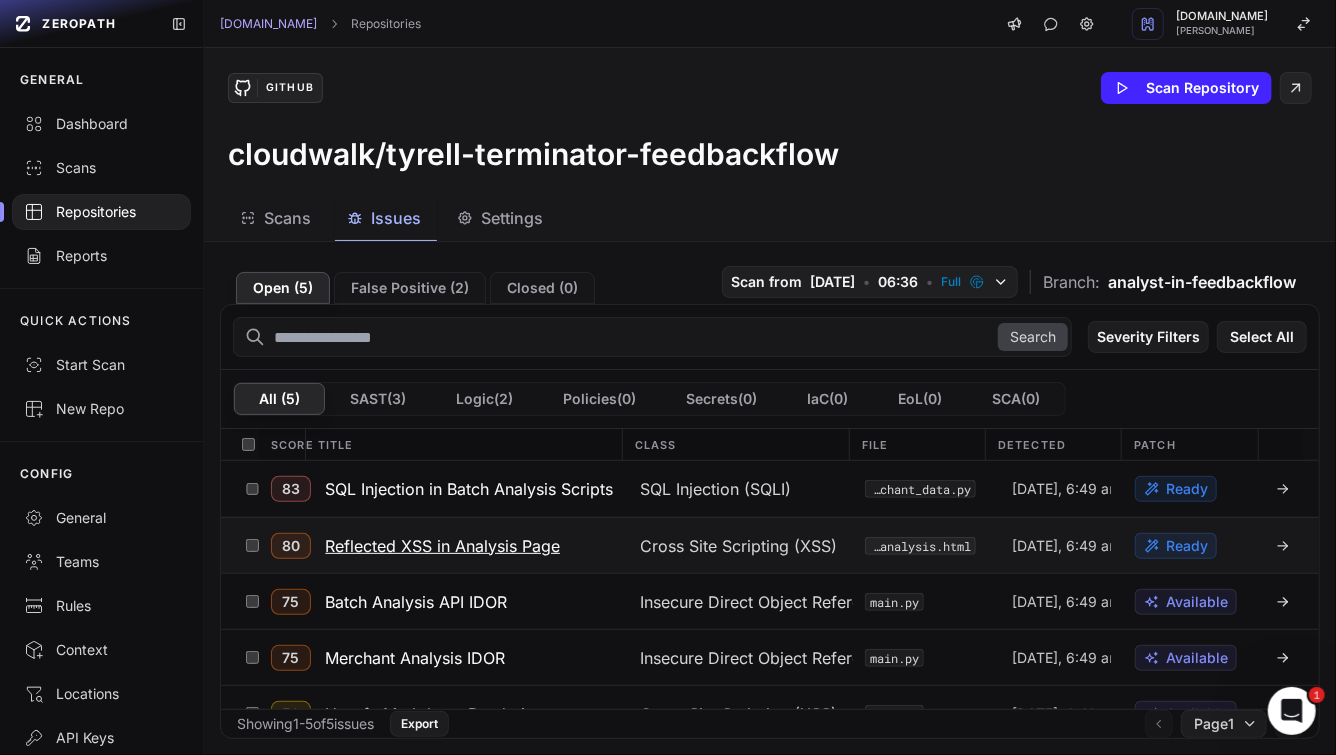 click on "Reflected XSS in Analysis Page" at bounding box center [442, 546] 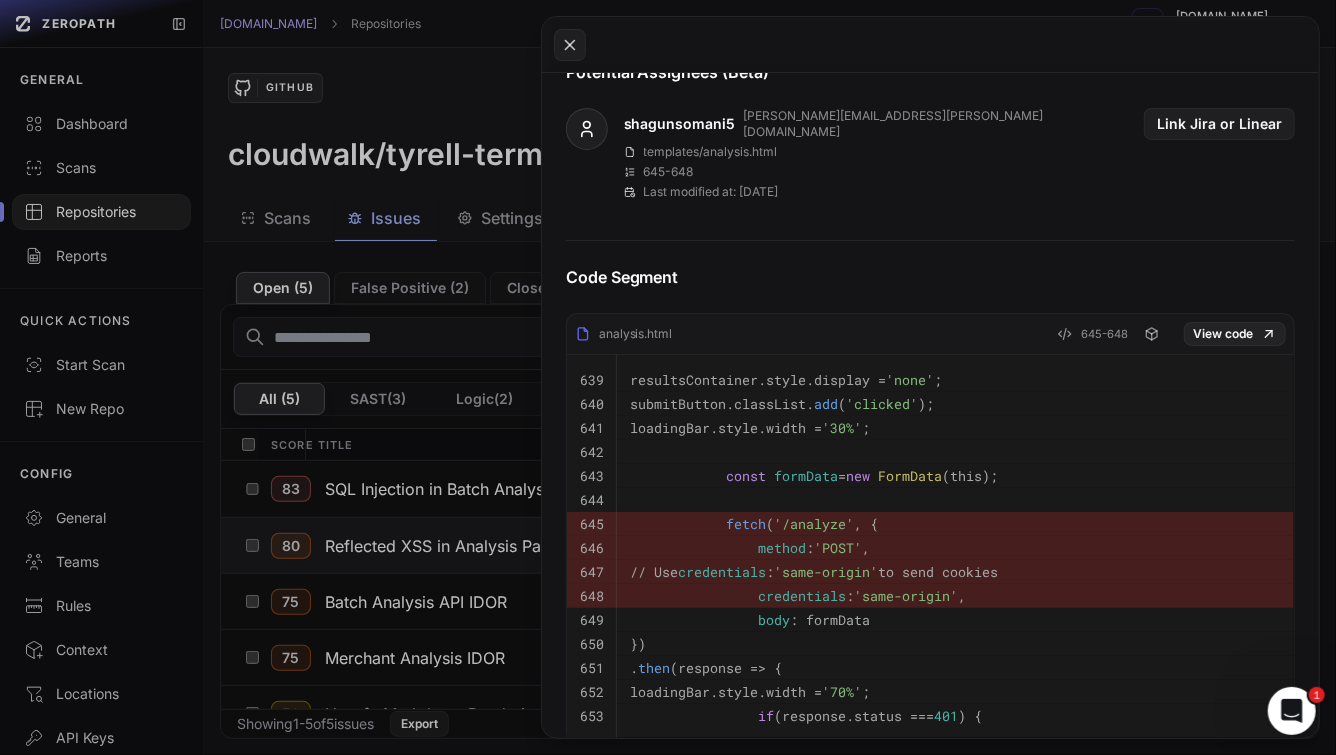 scroll, scrollTop: 750, scrollLeft: 0, axis: vertical 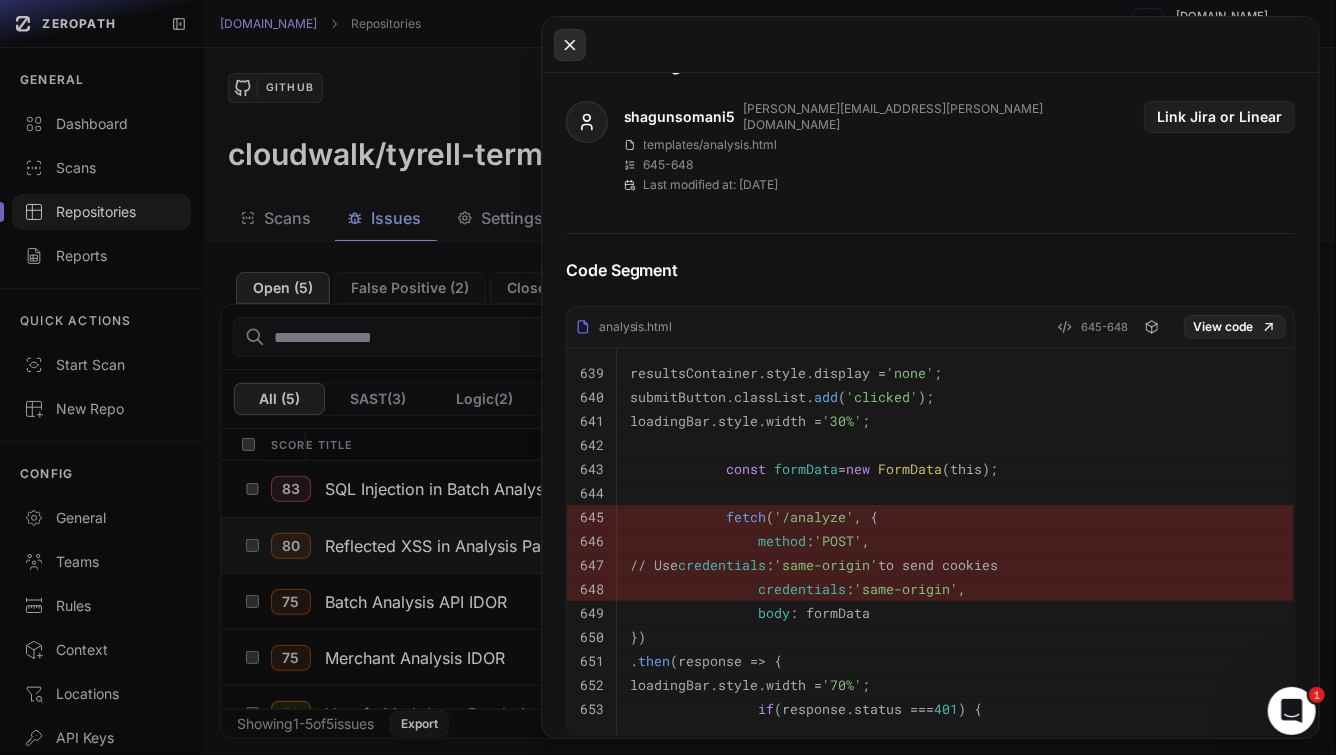 click 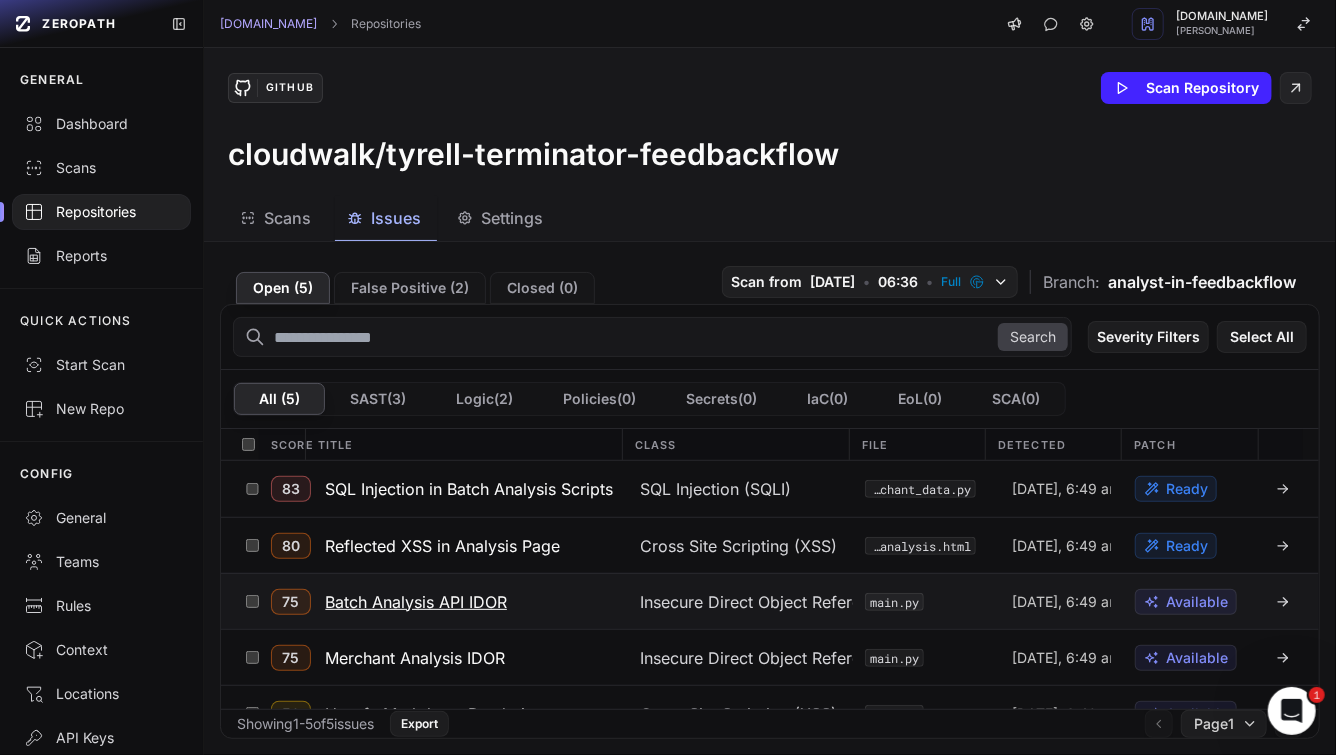scroll, scrollTop: 30, scrollLeft: 0, axis: vertical 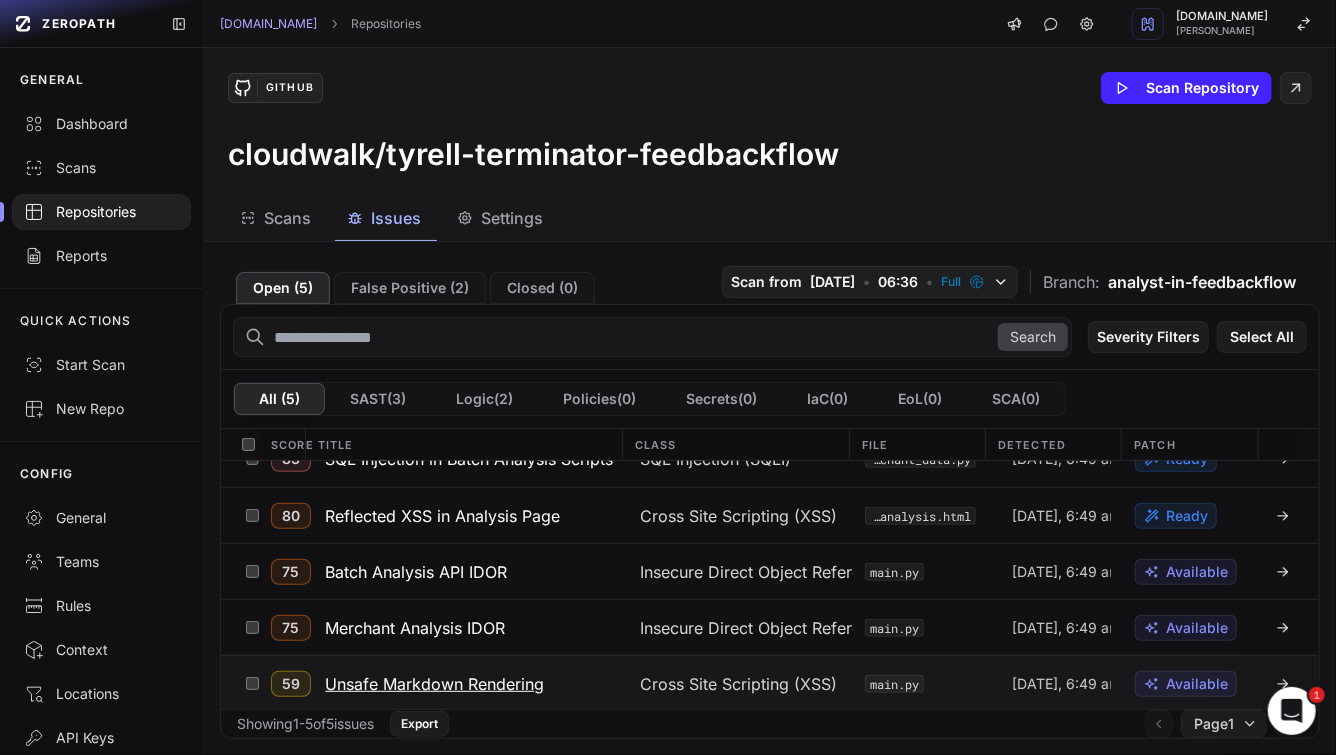 click on "Unsafe Markdown Rendering" at bounding box center (434, 684) 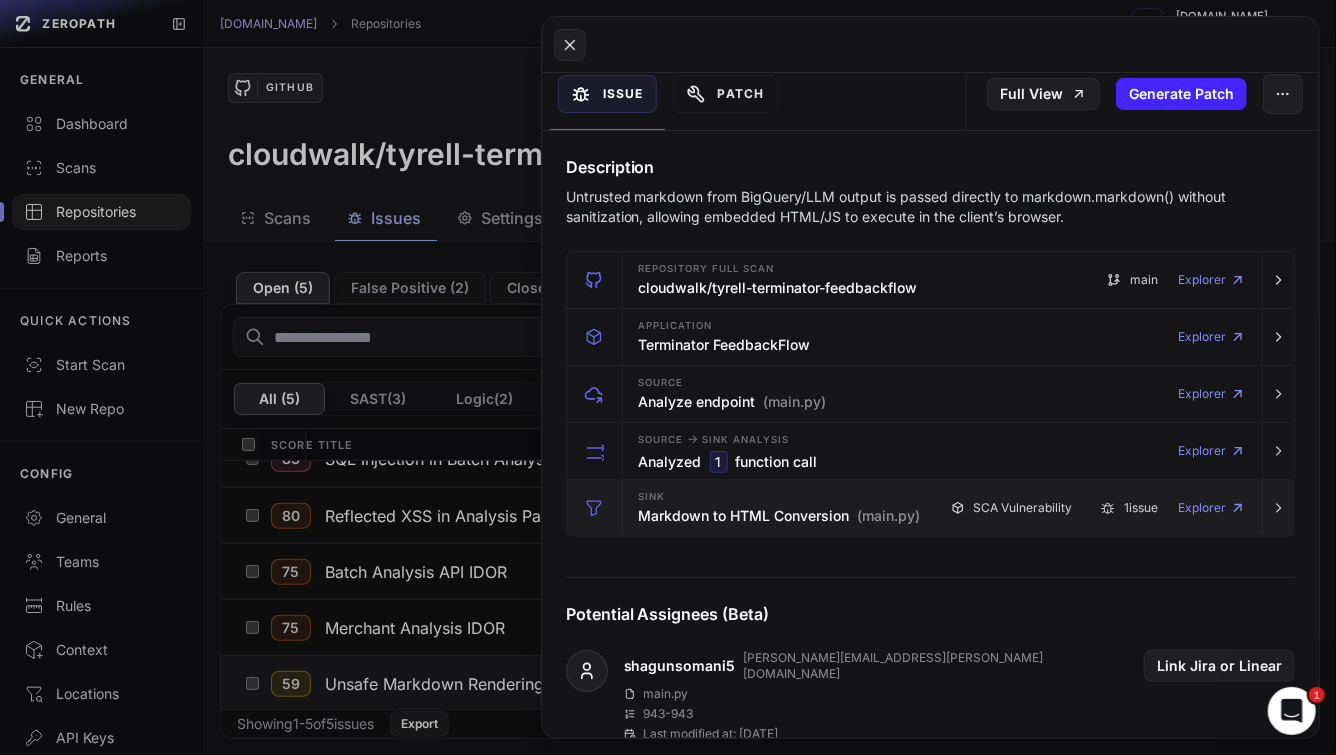 scroll, scrollTop: 220, scrollLeft: 0, axis: vertical 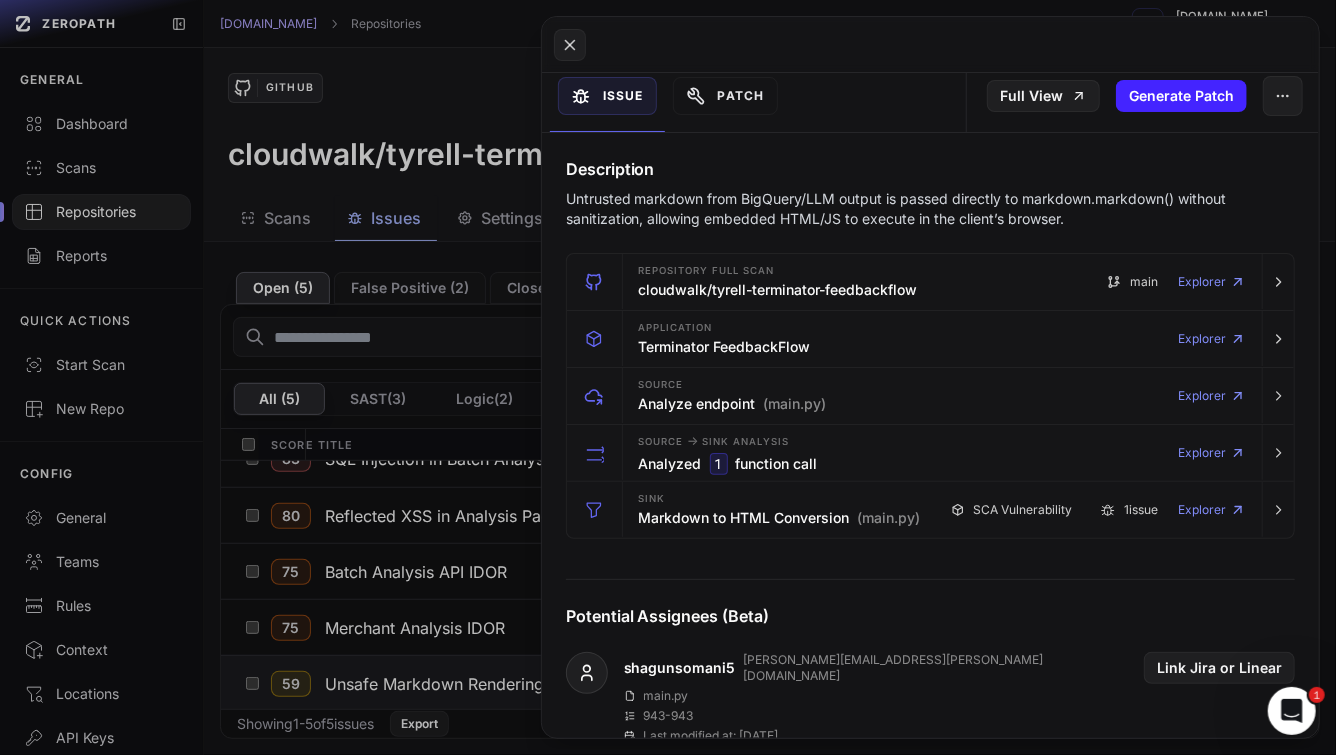 click 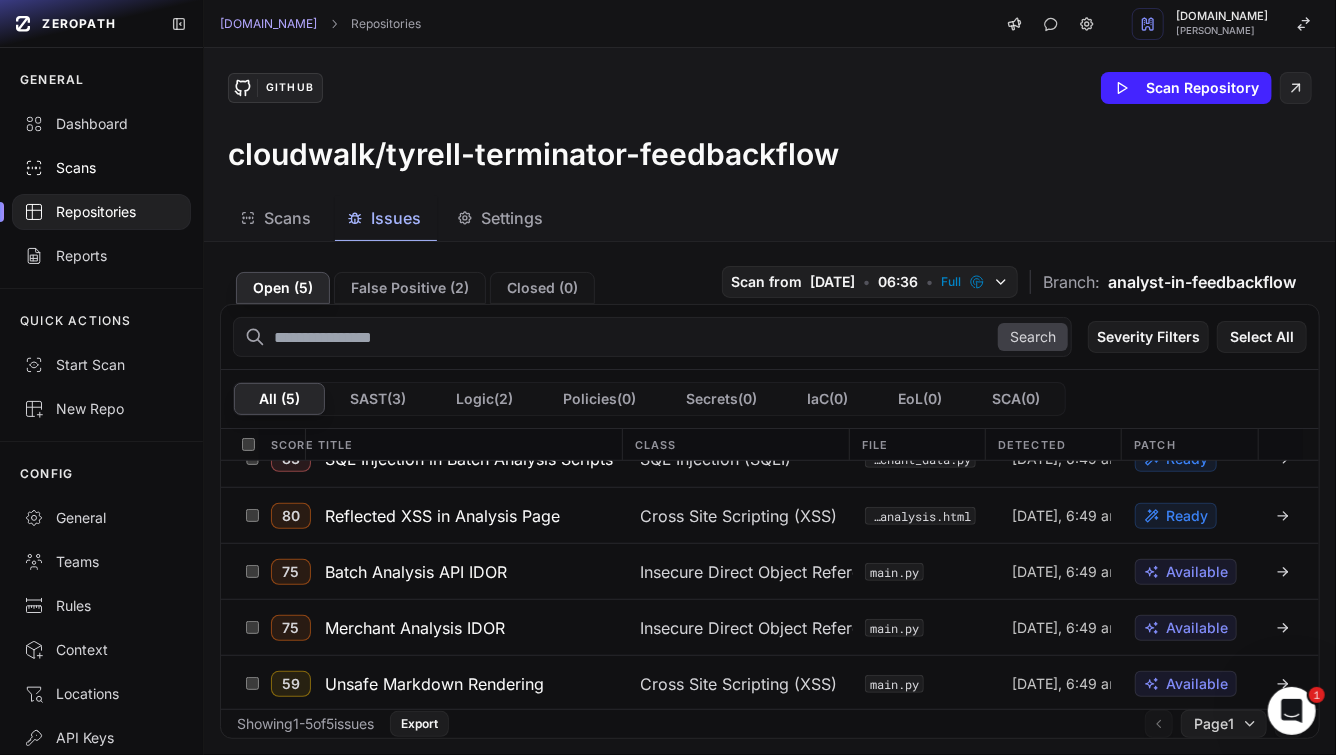 click on "Scans" at bounding box center [101, 168] 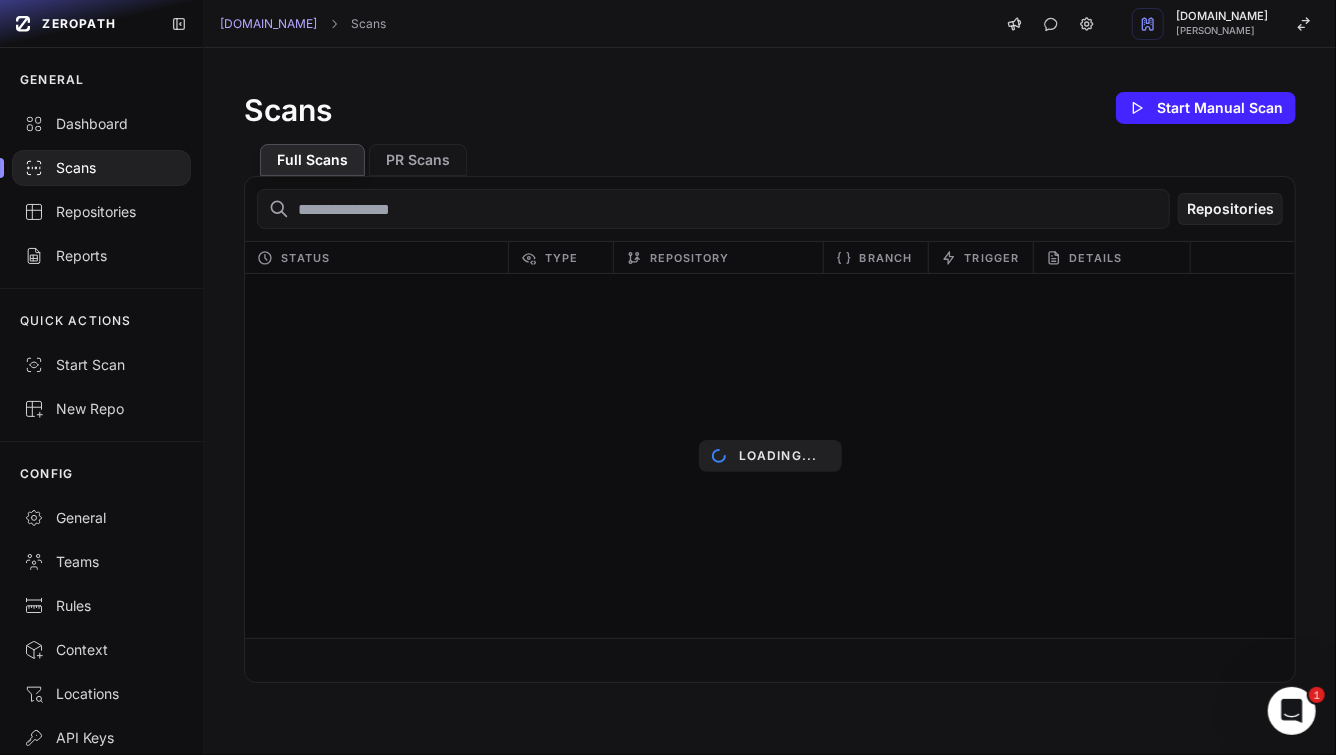 click at bounding box center (713, 209) 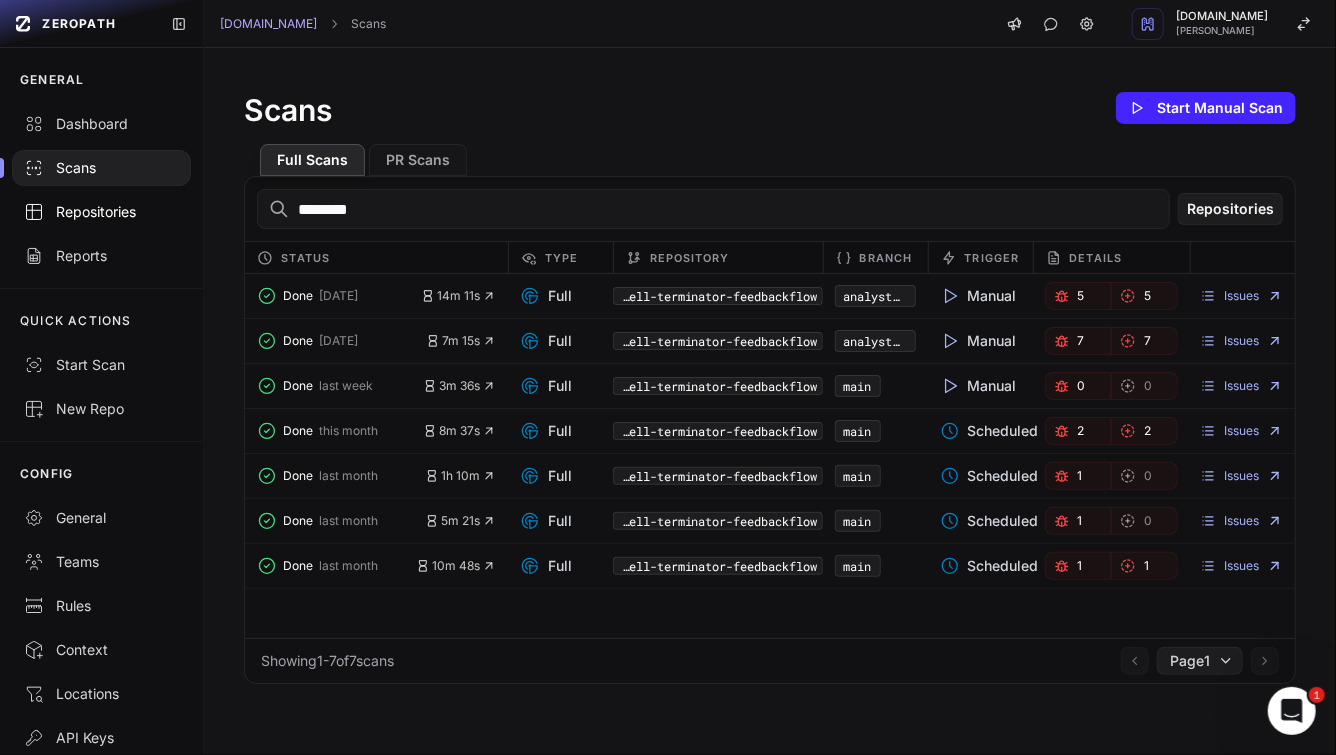type on "********" 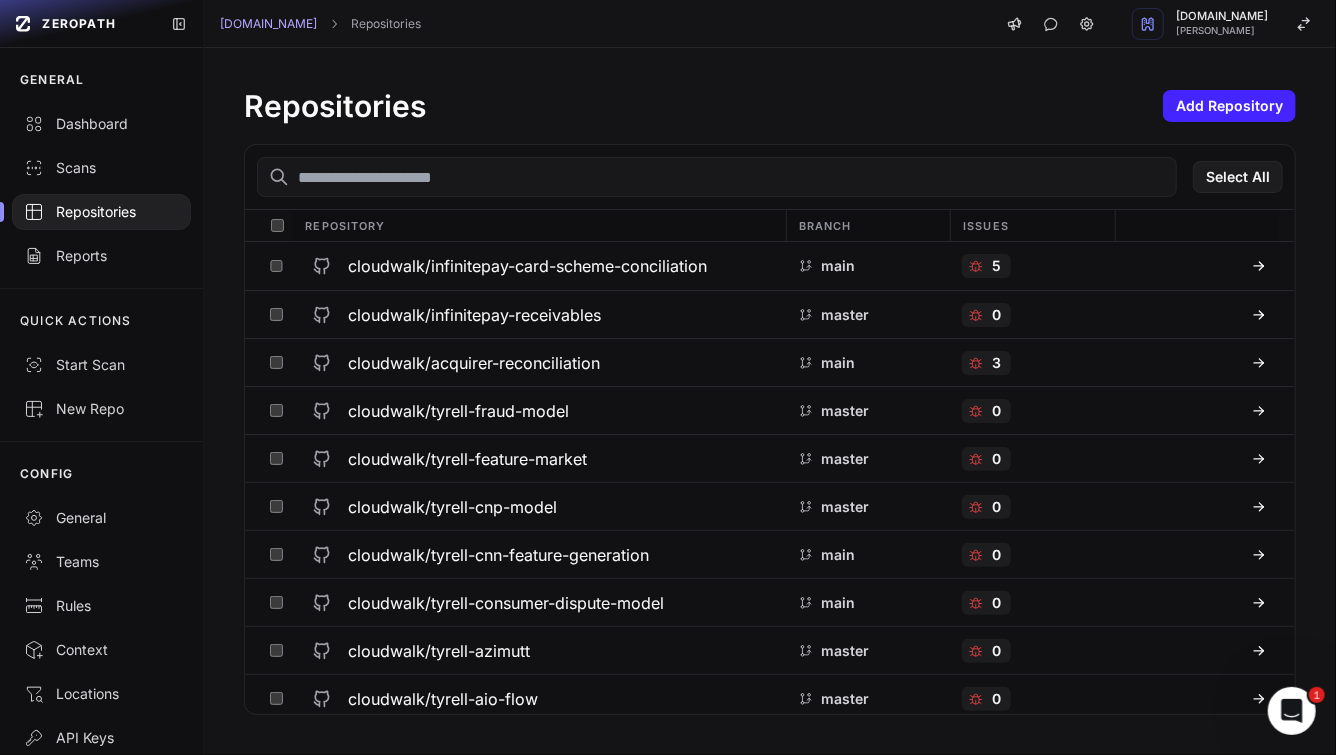 click at bounding box center (717, 177) 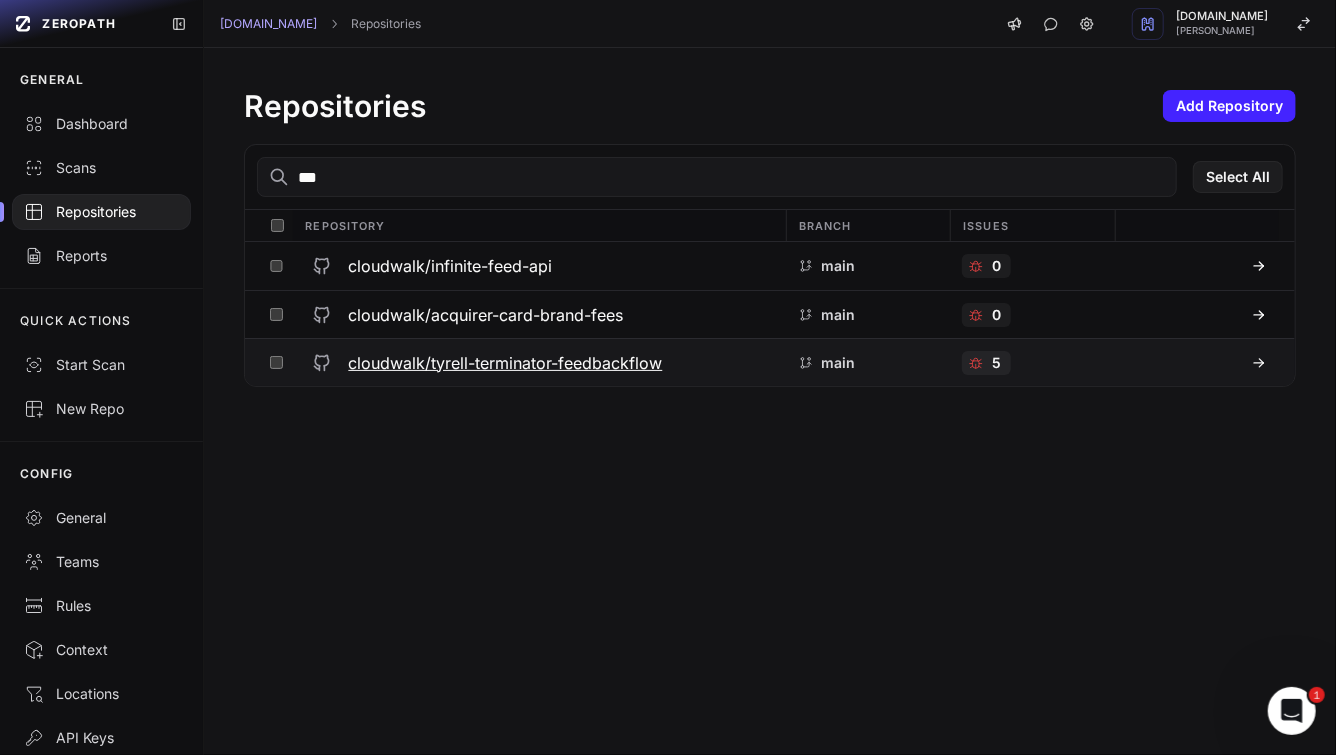 type on "***" 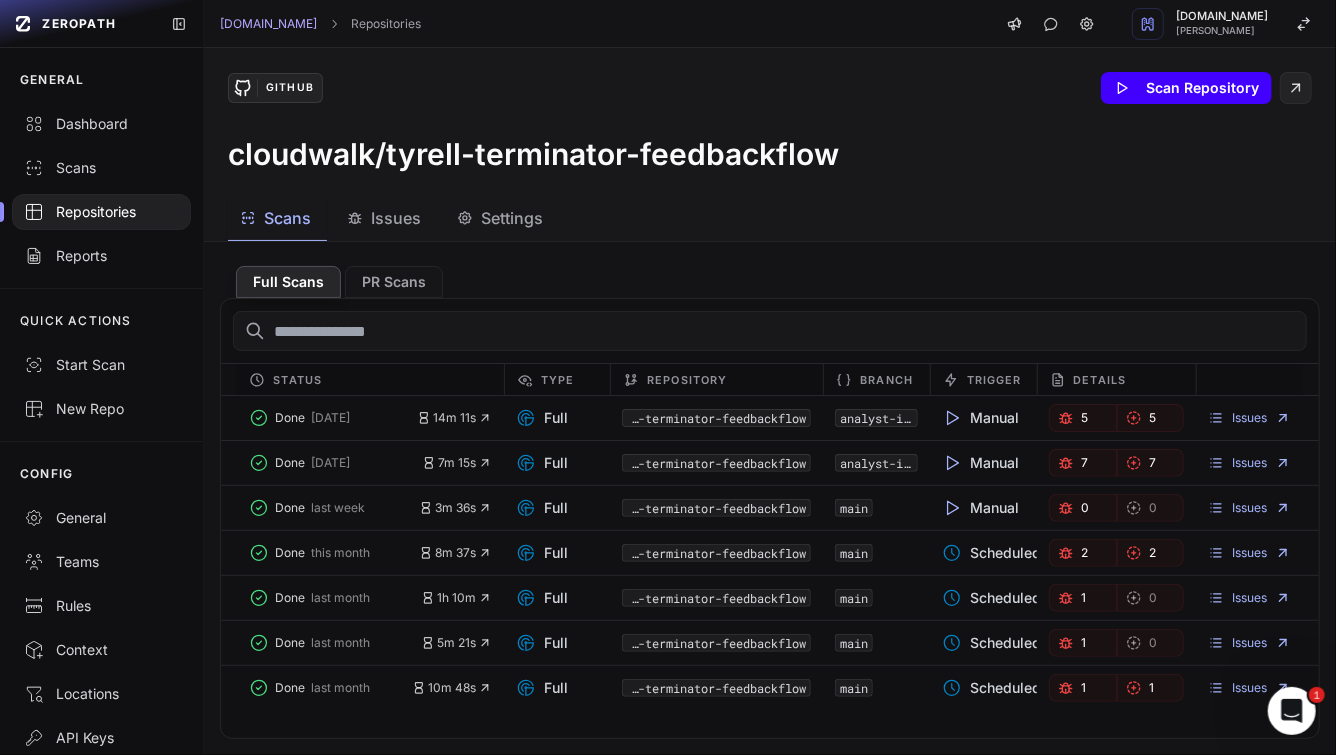 click on "Scan Repository" at bounding box center [1186, 88] 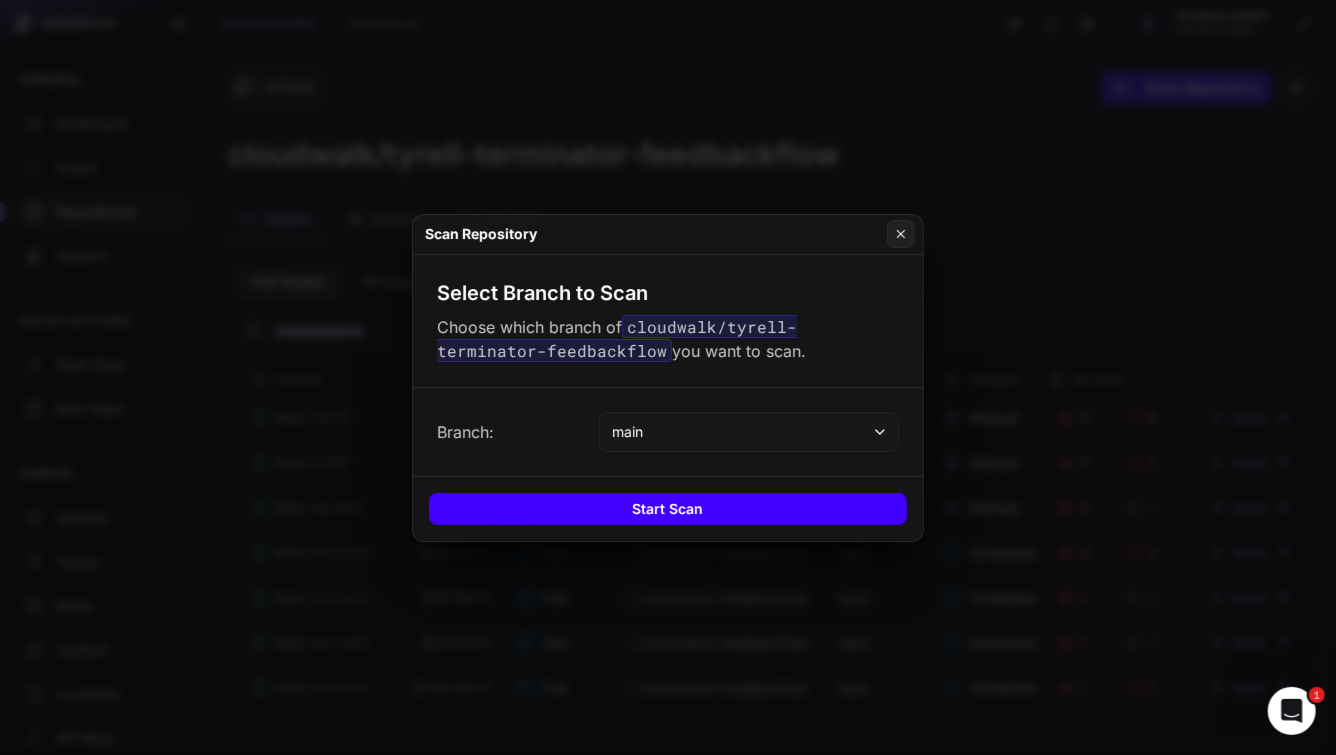click on "Start Scan" at bounding box center (668, 509) 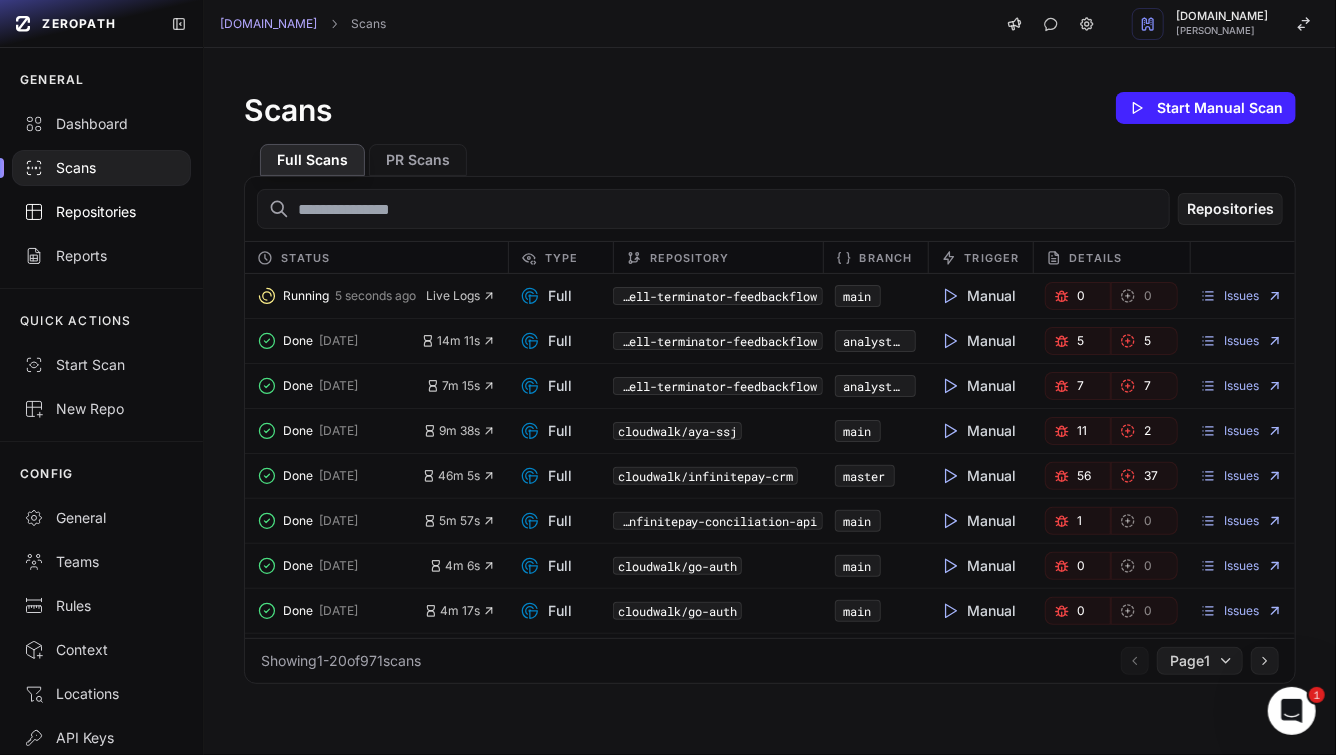 click on "Repositories" at bounding box center (101, 212) 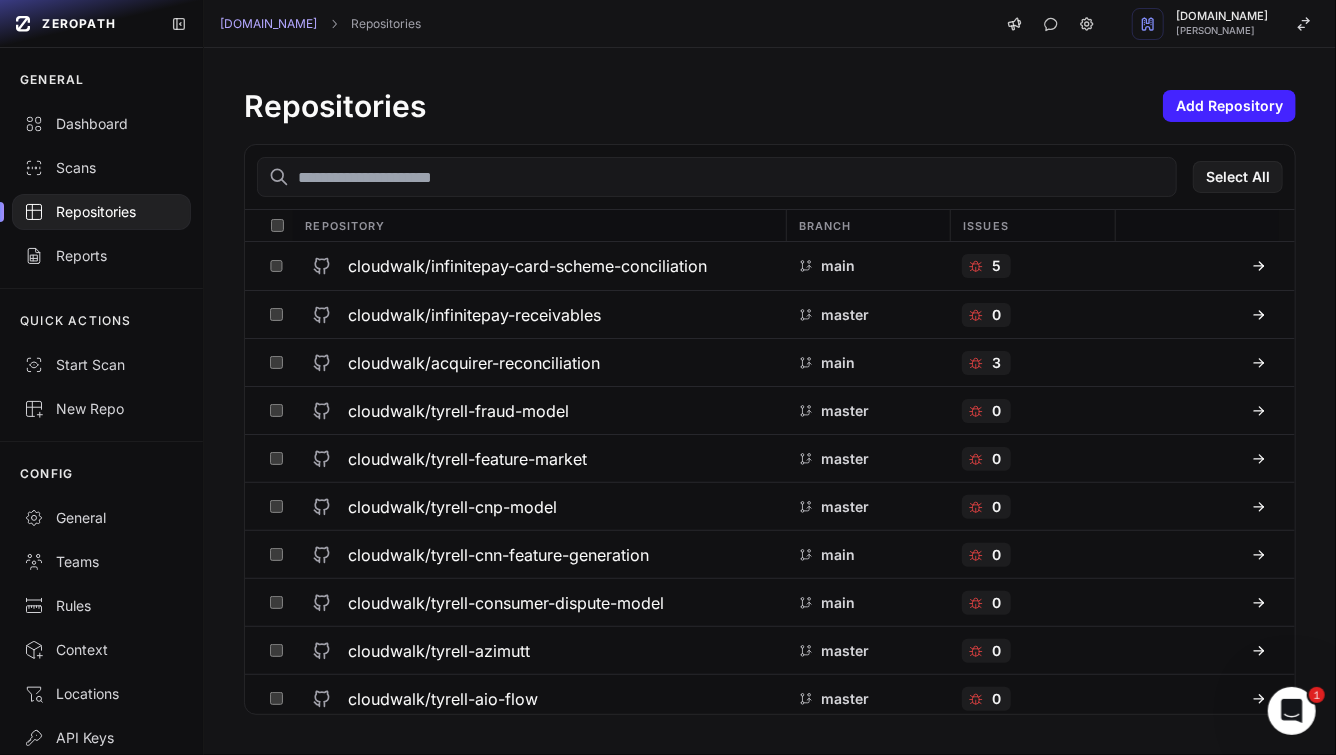 click at bounding box center (717, 177) 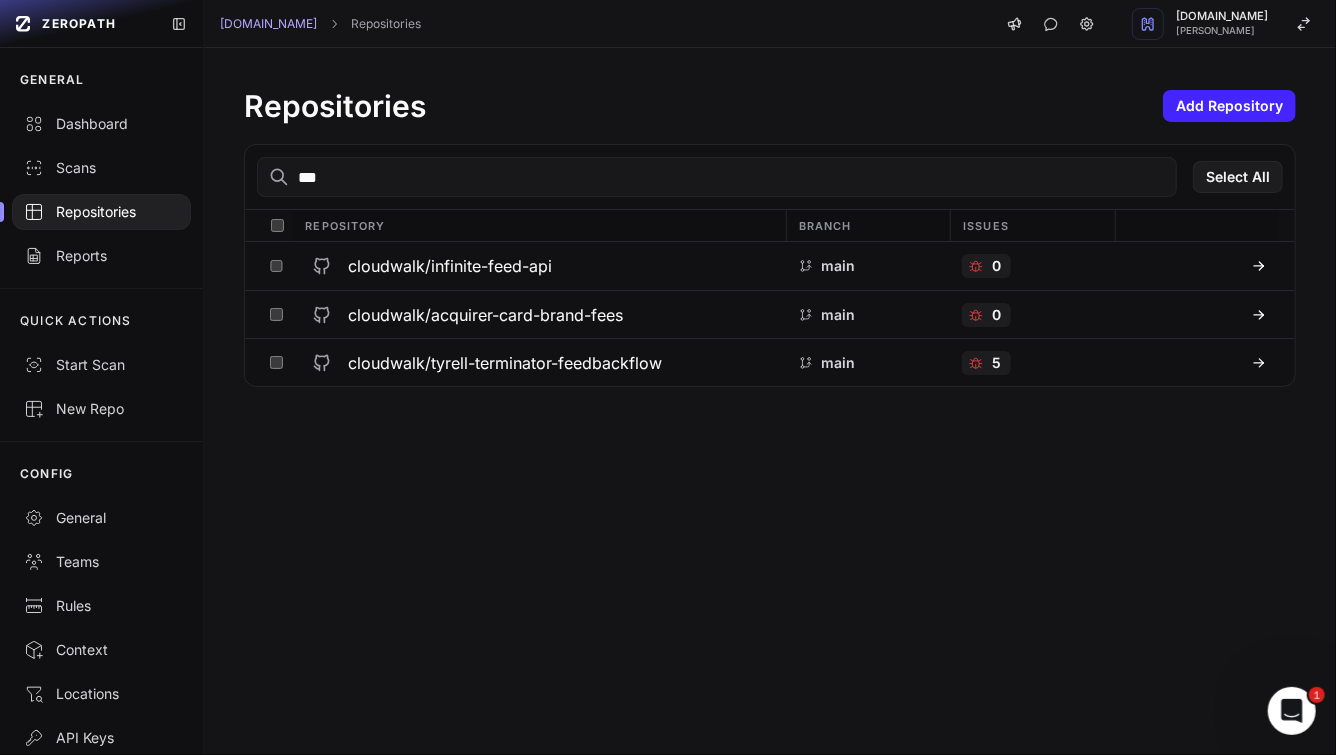 type on "***" 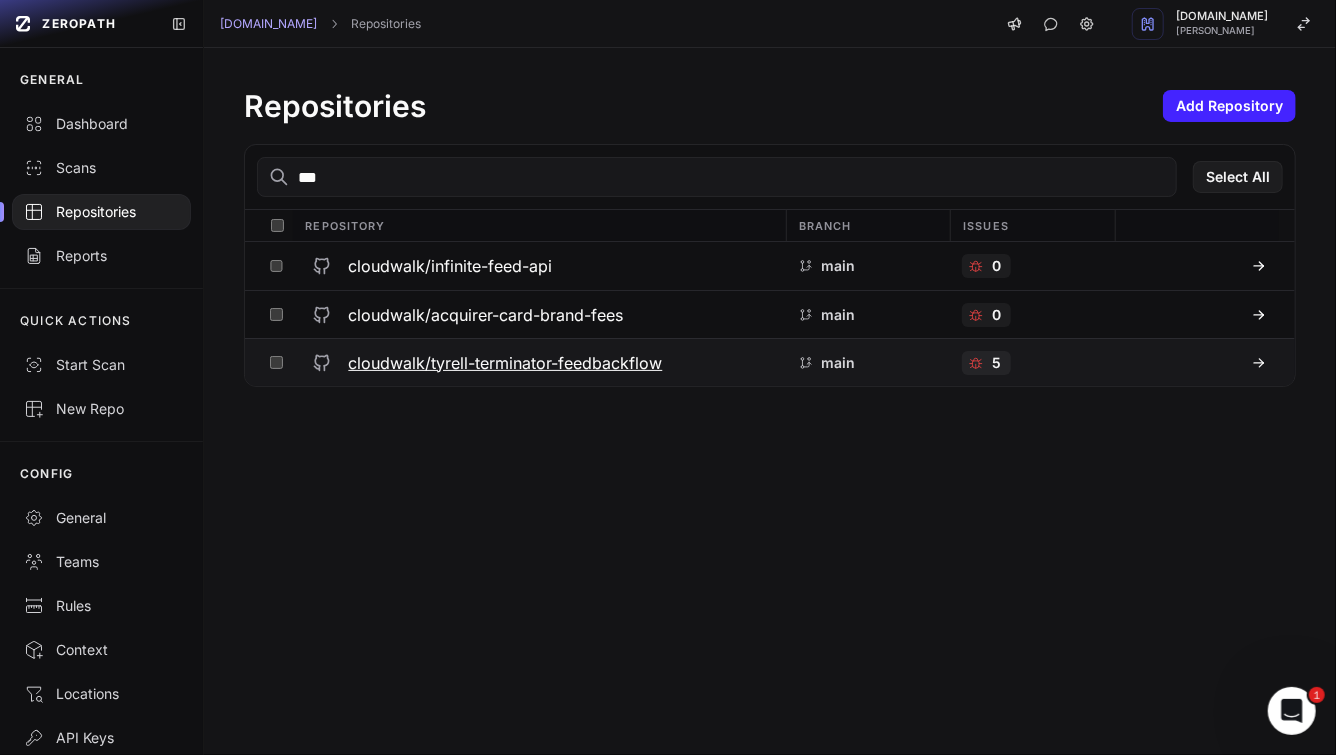 click on "cloudwalk/tyrell-terminator-feedbackflow" at bounding box center [505, 363] 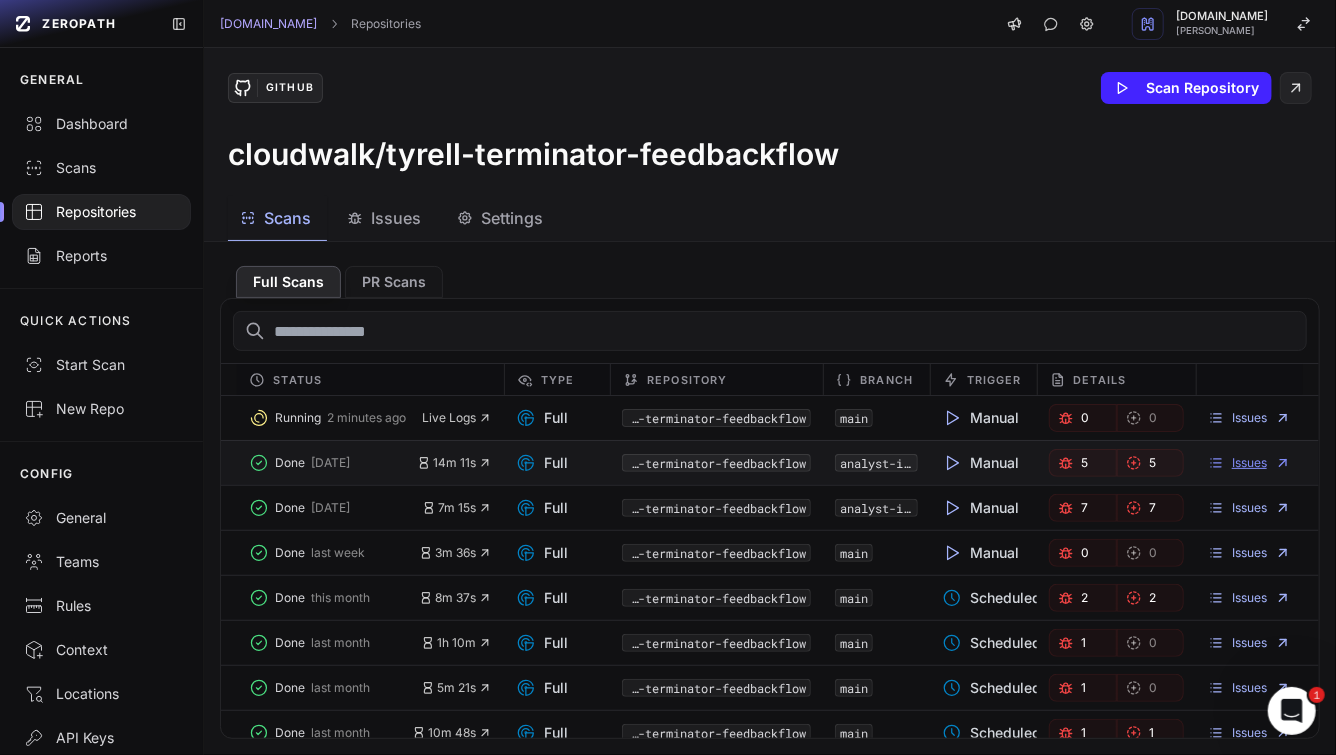 click on "Issues" at bounding box center [1249, 463] 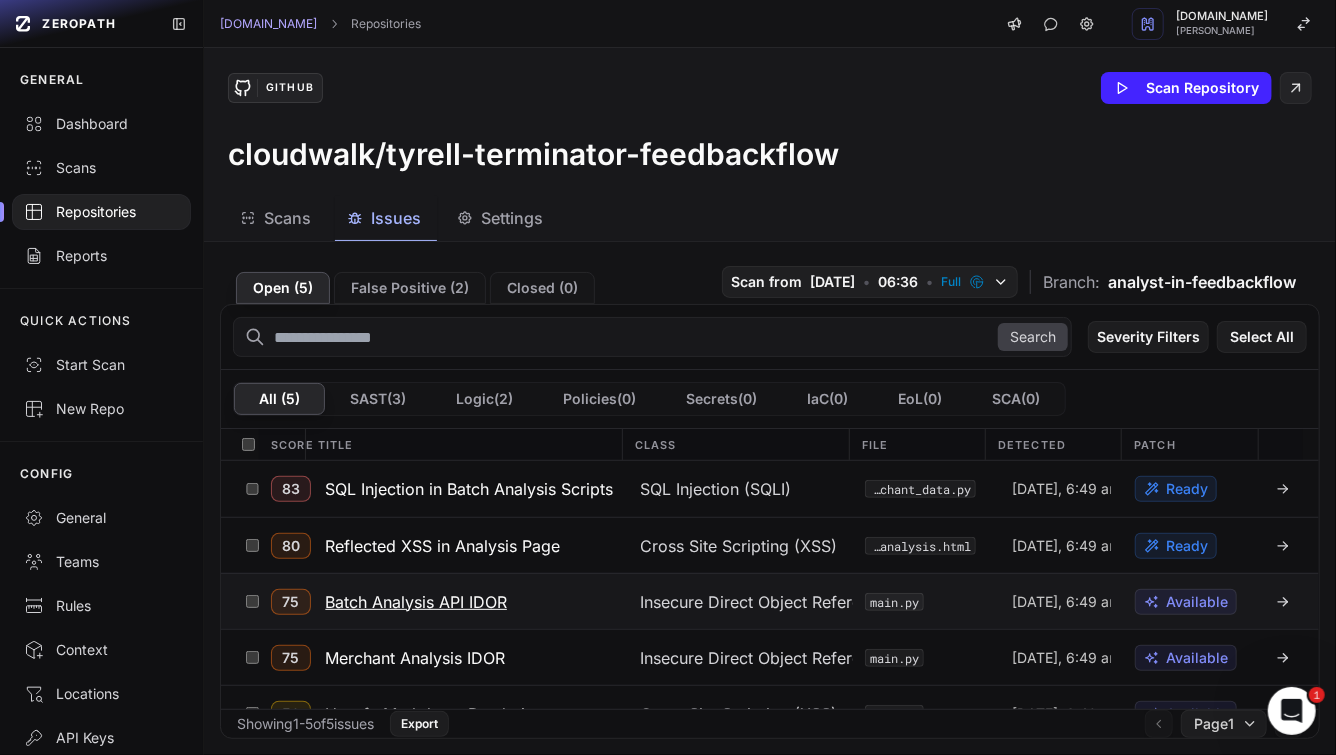 scroll, scrollTop: 30, scrollLeft: 0, axis: vertical 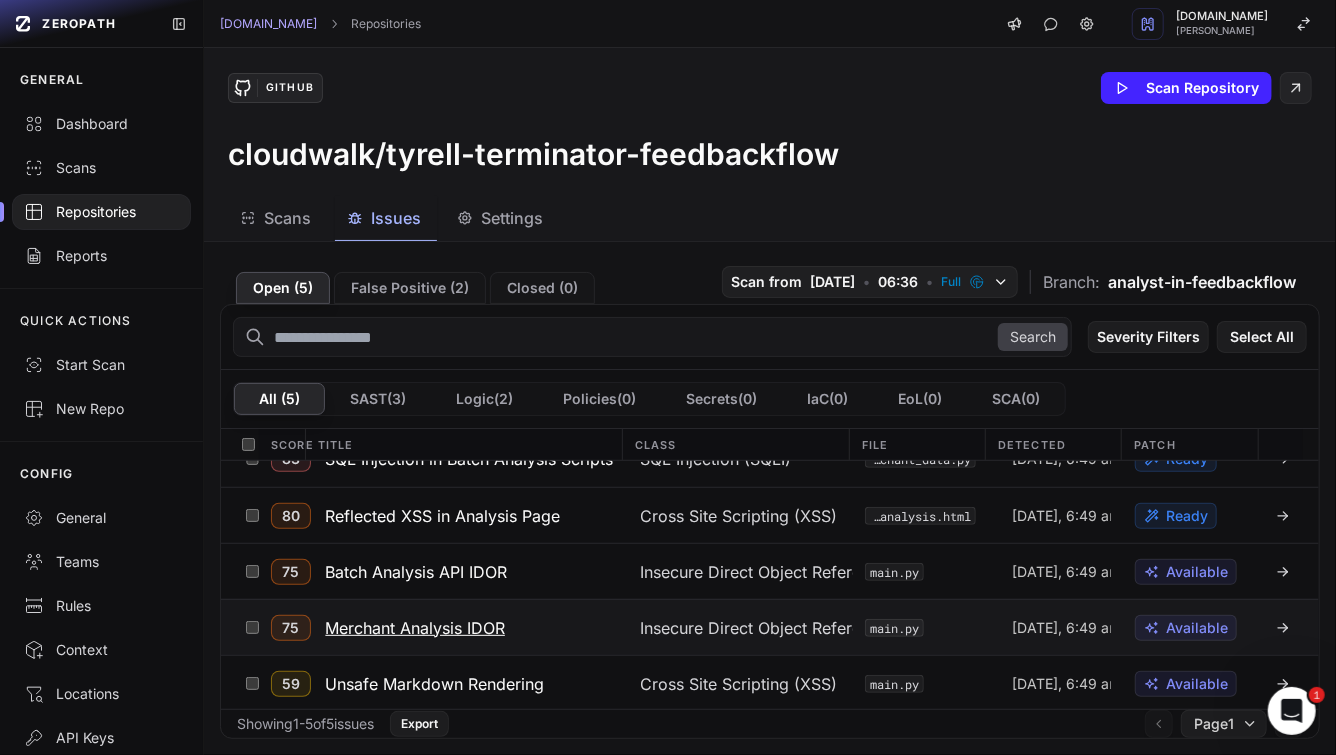 click on "Merchant Analysis IDOR" 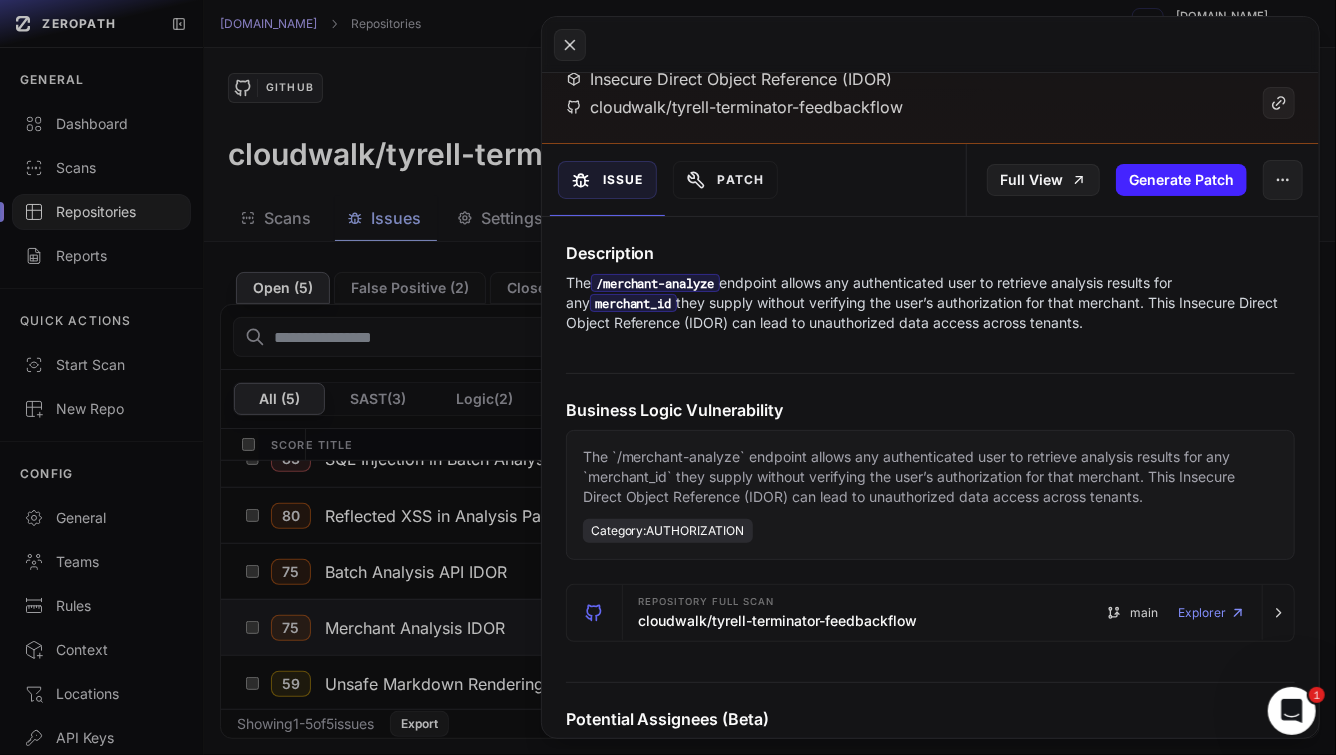 scroll, scrollTop: 0, scrollLeft: 0, axis: both 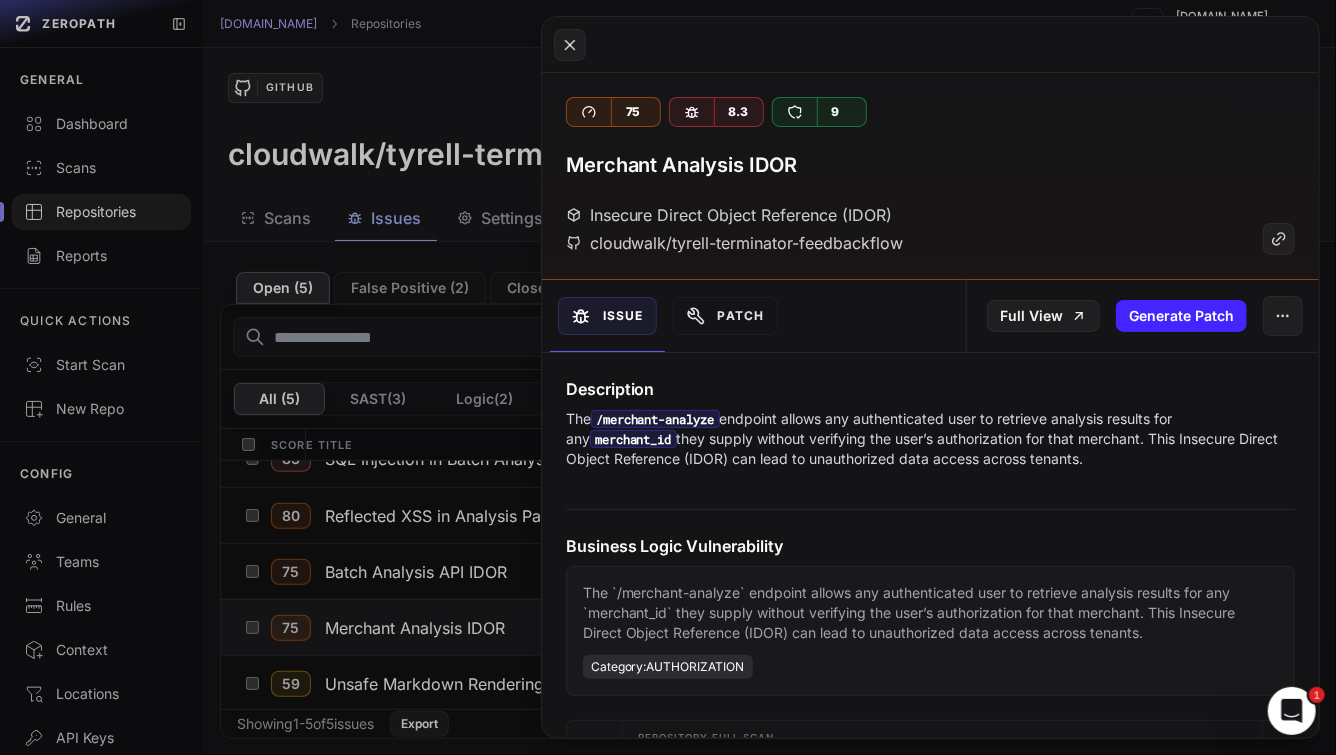 click 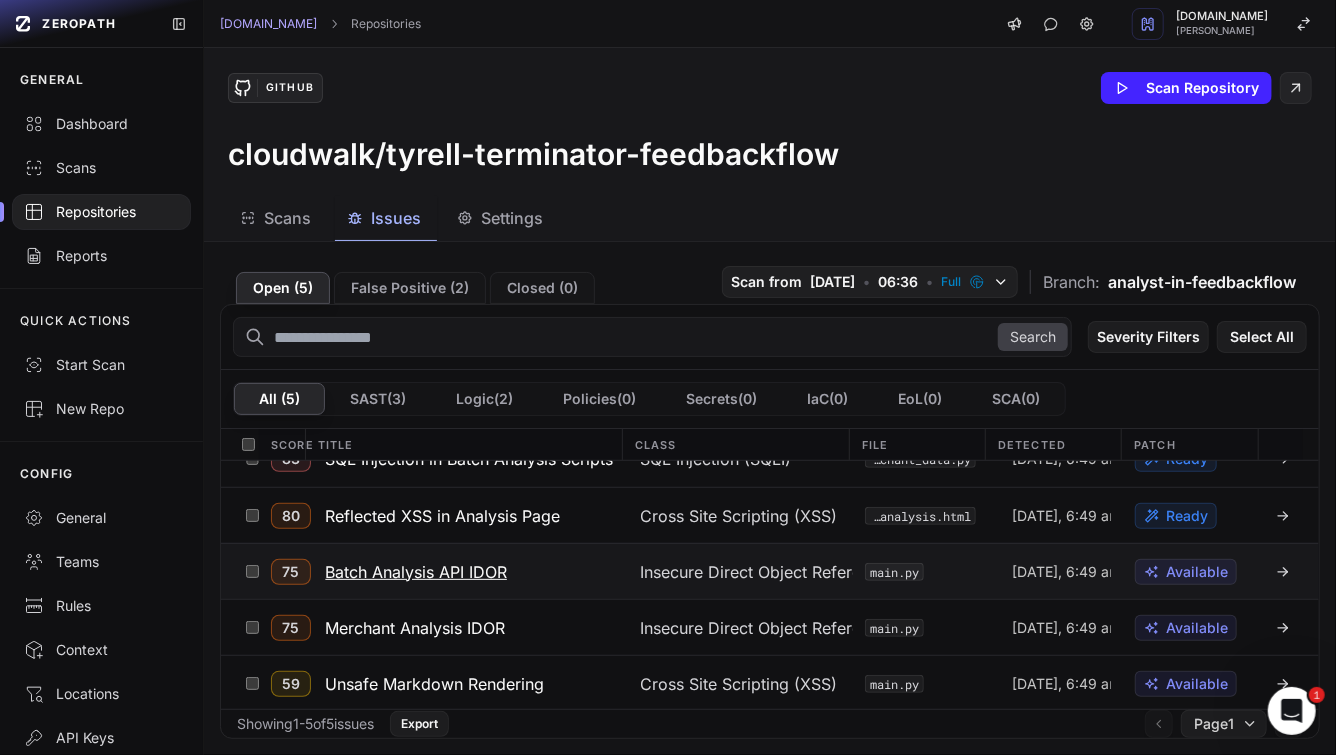 scroll, scrollTop: 0, scrollLeft: 0, axis: both 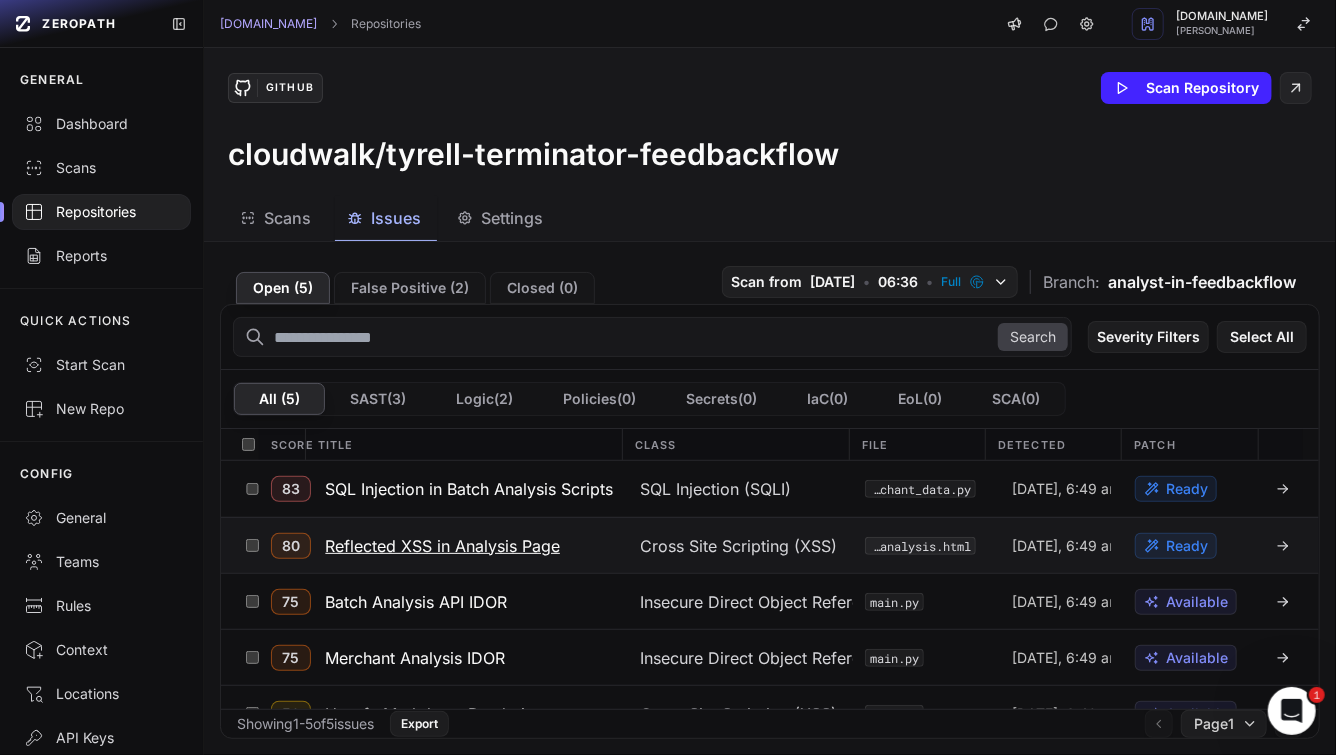 click on "Reflected XSS in Analysis Page" 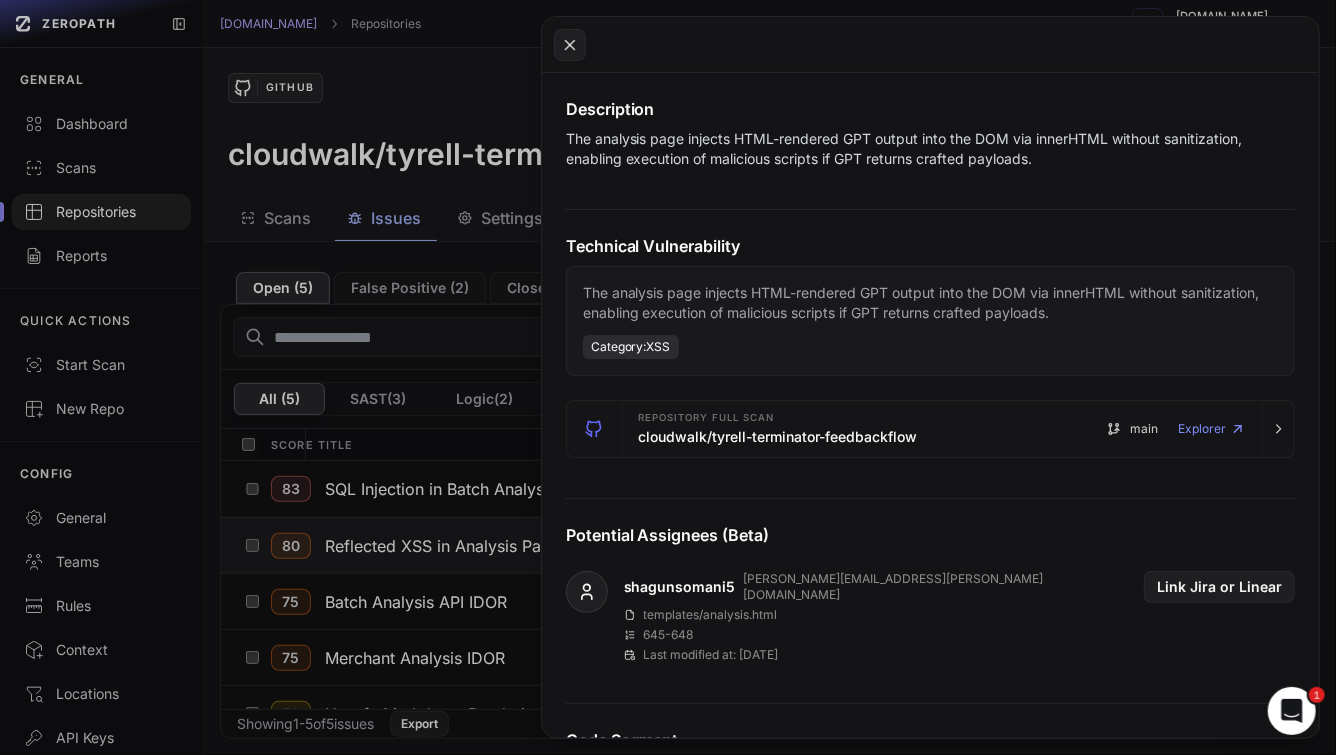 scroll, scrollTop: 282, scrollLeft: 0, axis: vertical 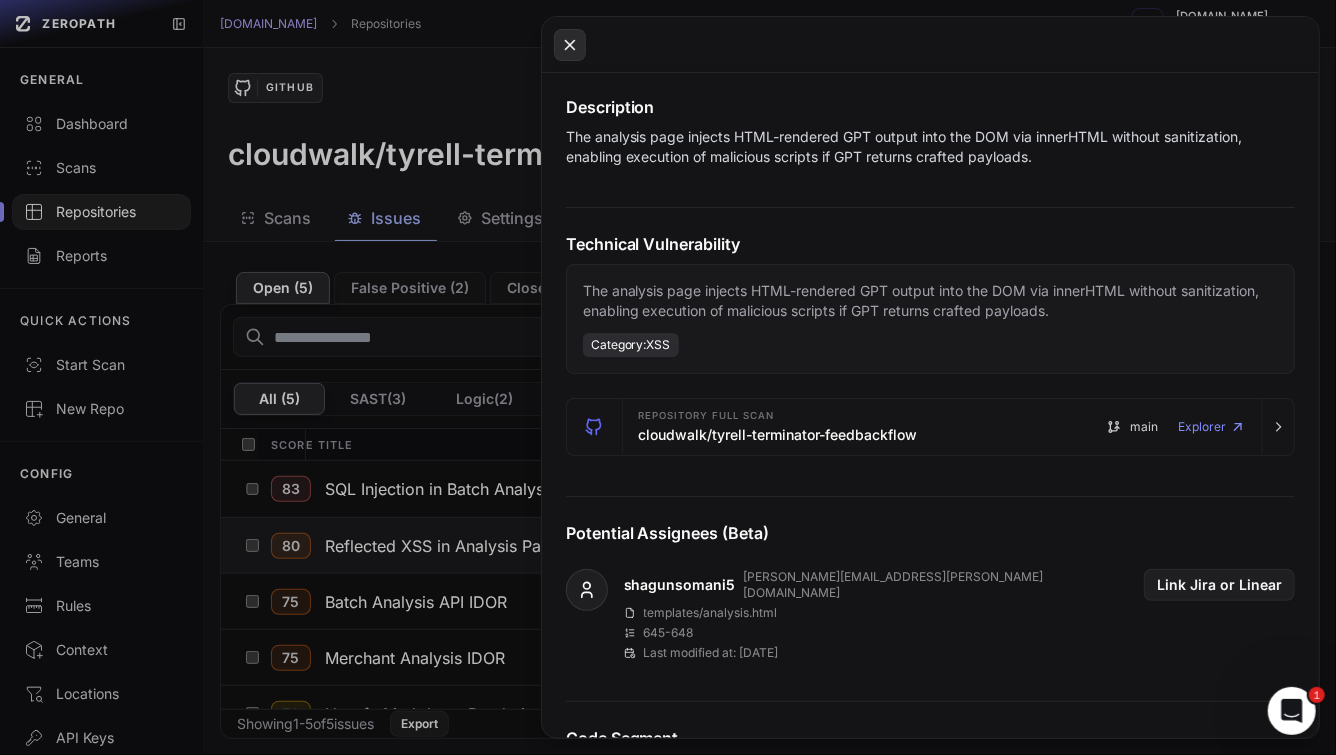 click at bounding box center [570, 45] 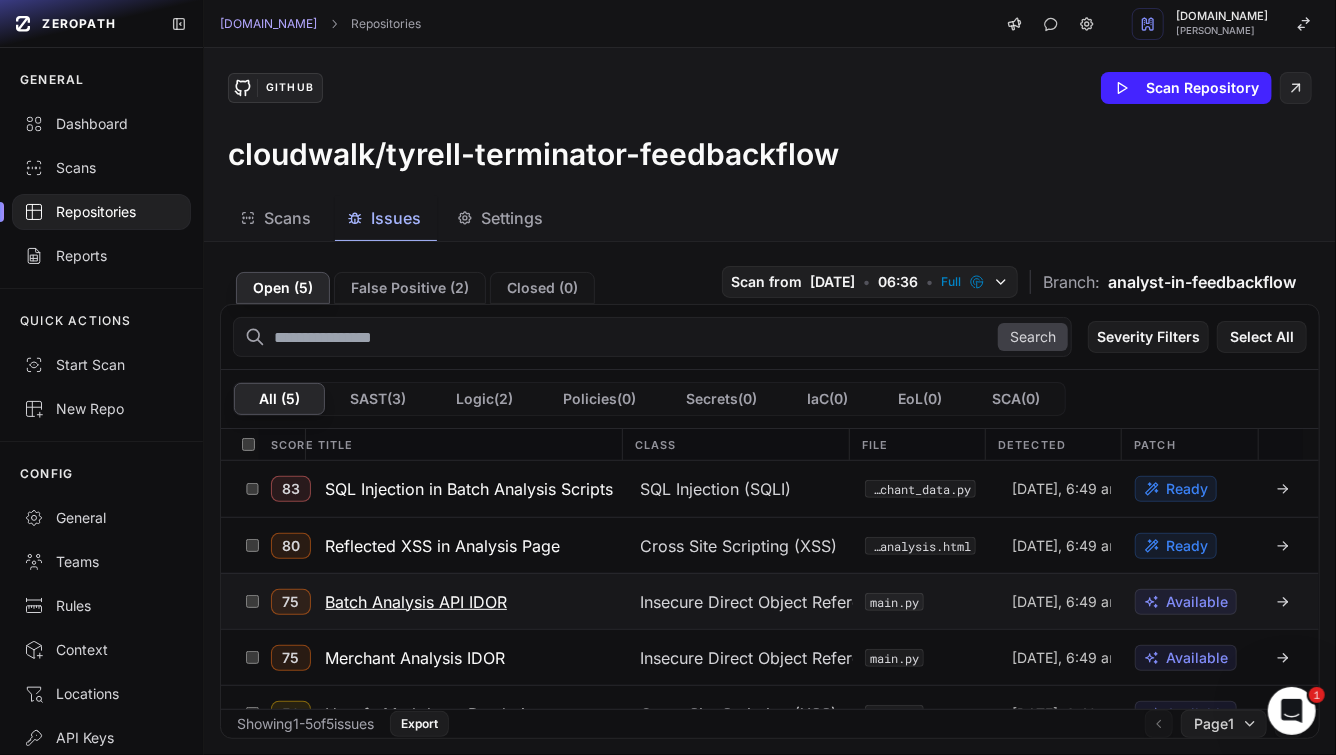 scroll, scrollTop: 30, scrollLeft: 0, axis: vertical 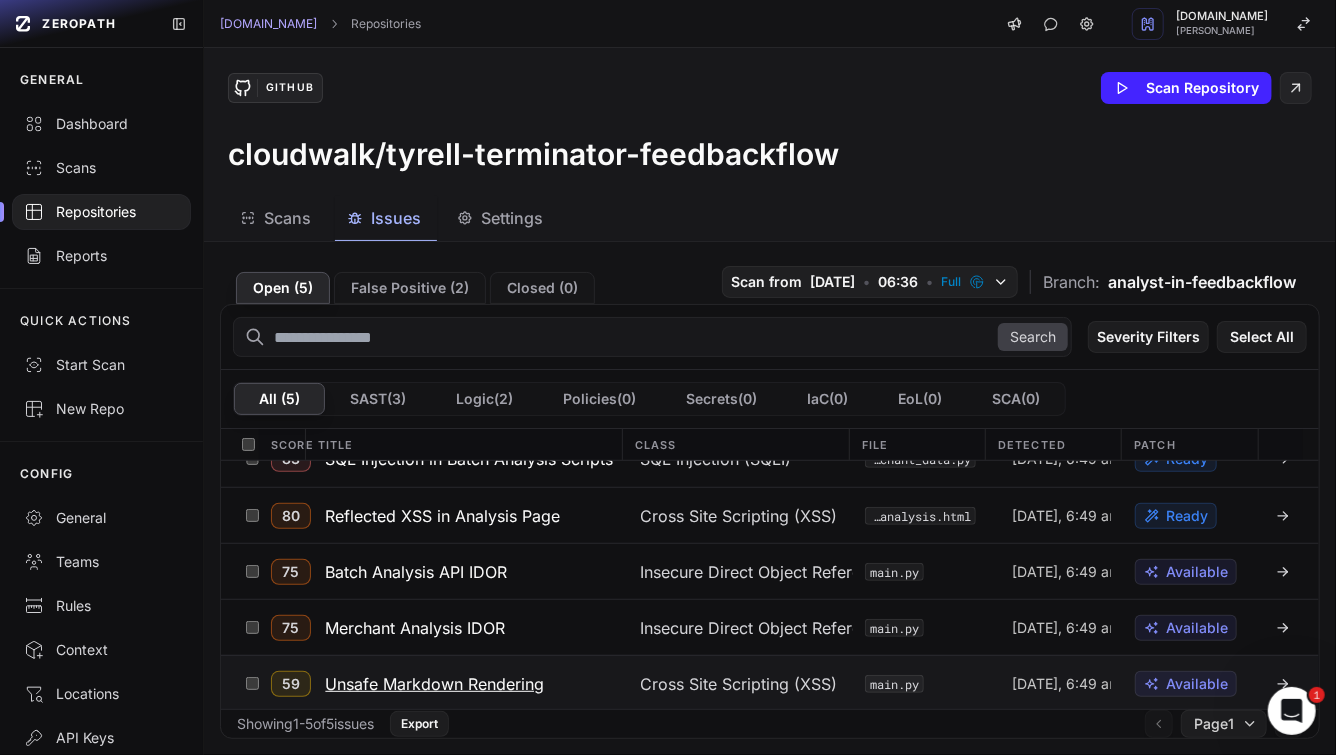 click on "Unsafe Markdown Rendering" at bounding box center [434, 684] 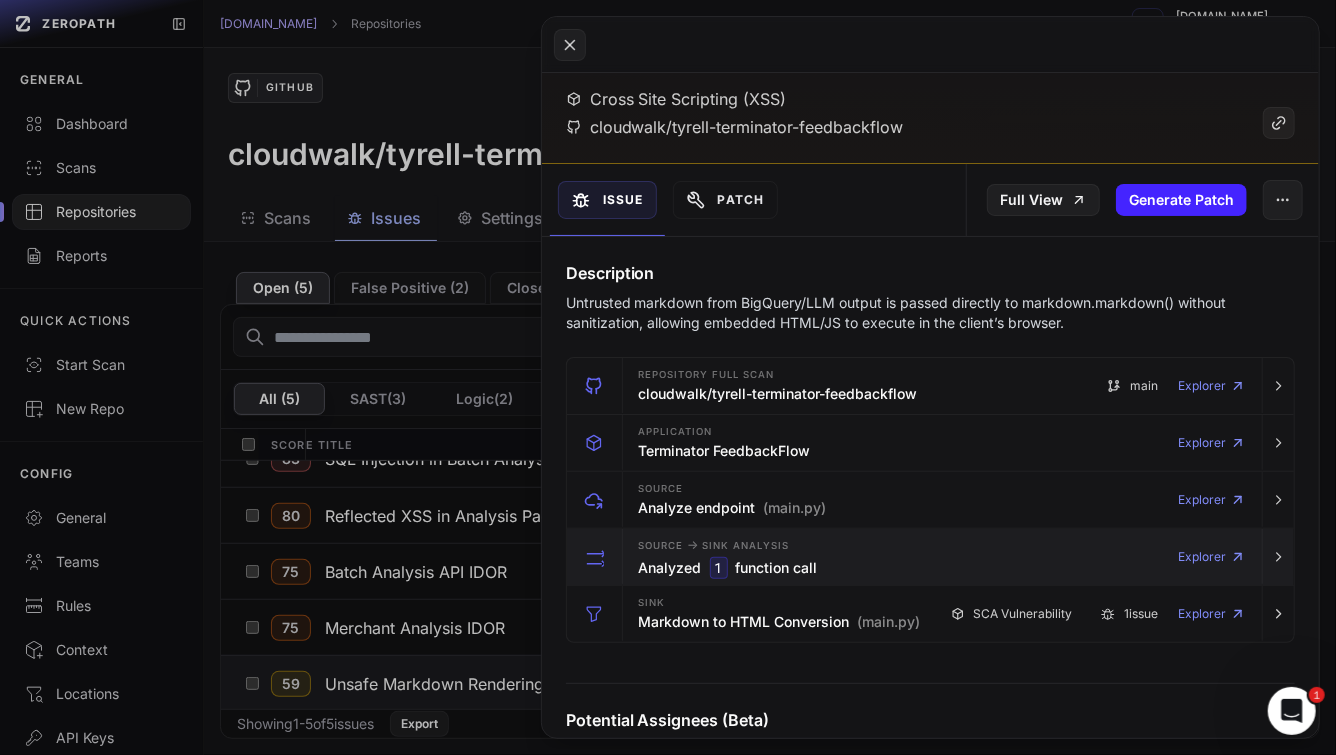 scroll, scrollTop: 133, scrollLeft: 0, axis: vertical 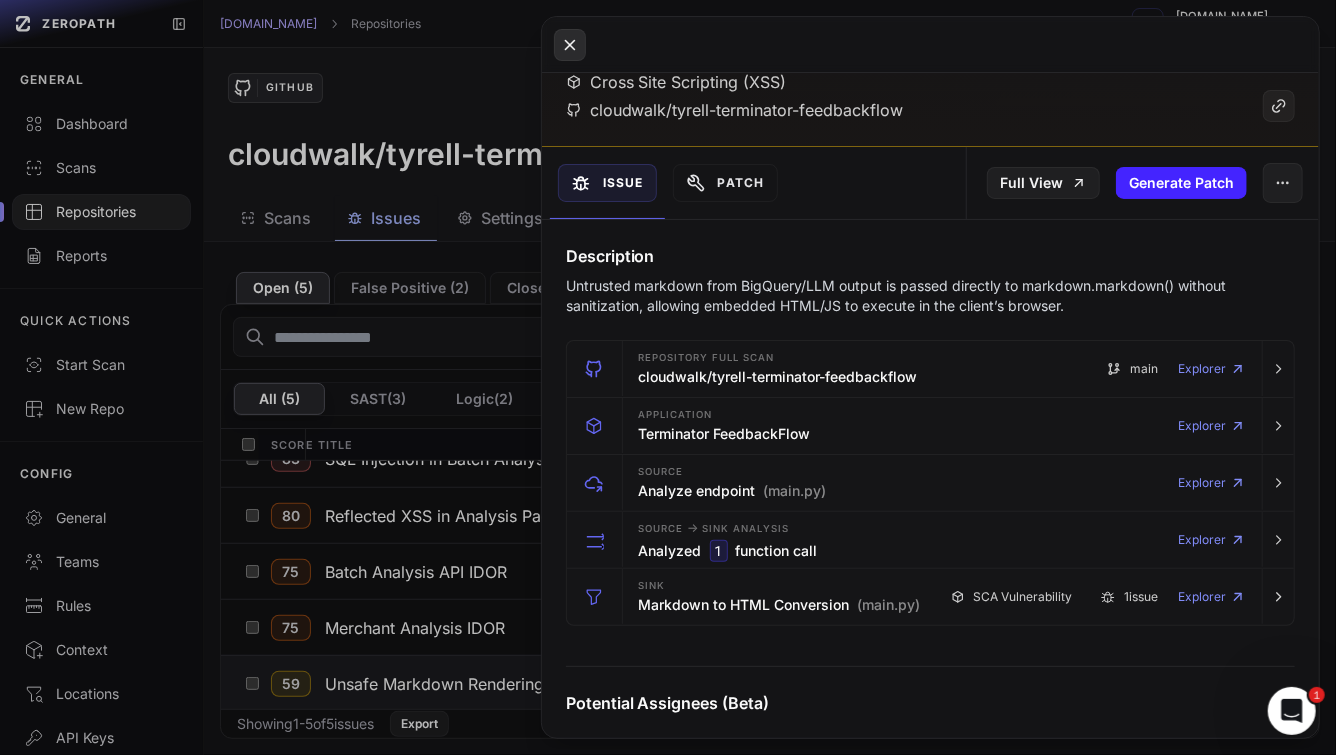 click 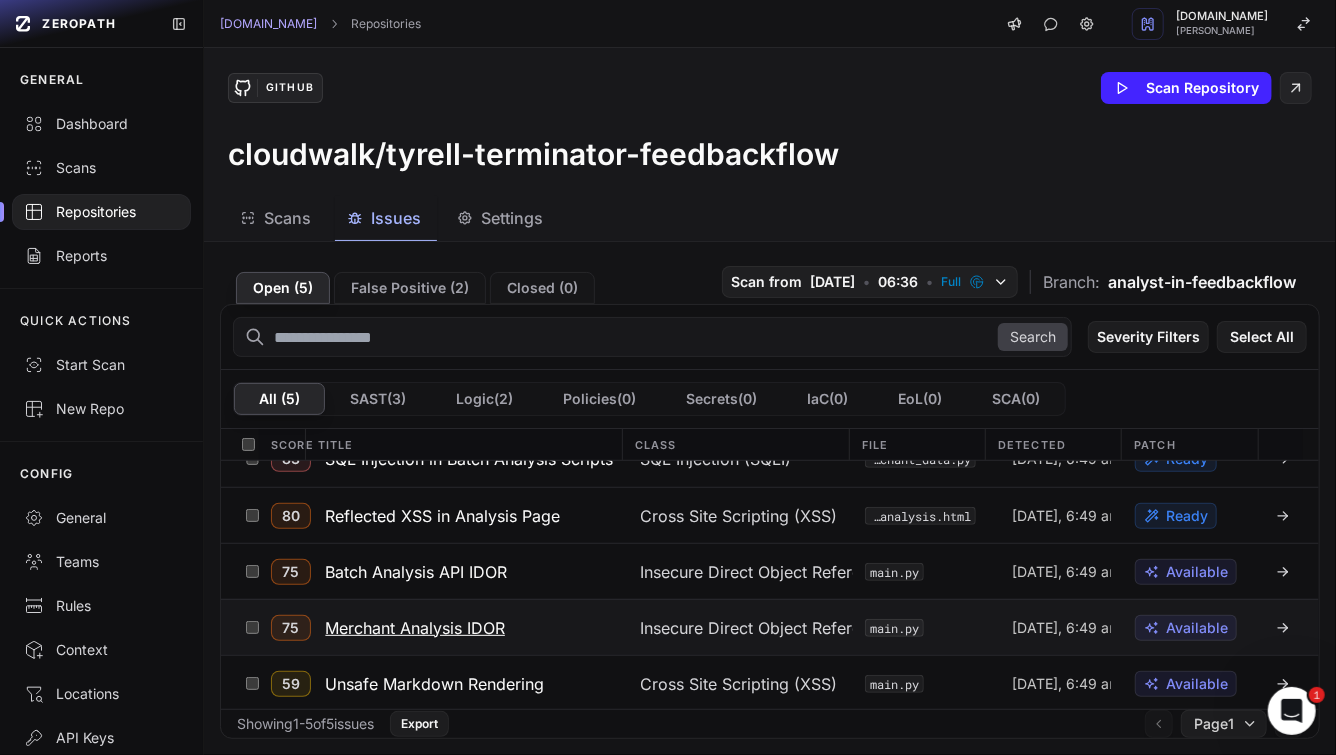 scroll, scrollTop: 0, scrollLeft: 0, axis: both 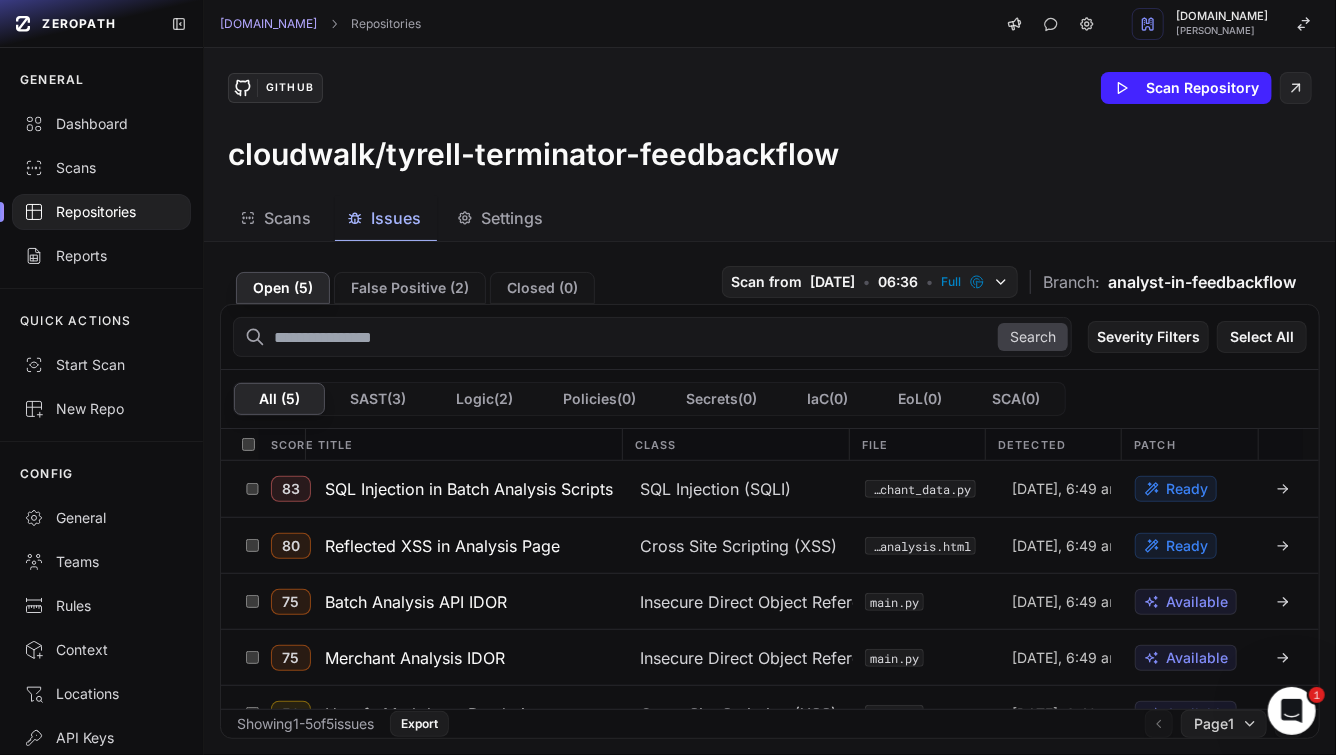 click on "Repositories" at bounding box center (101, 212) 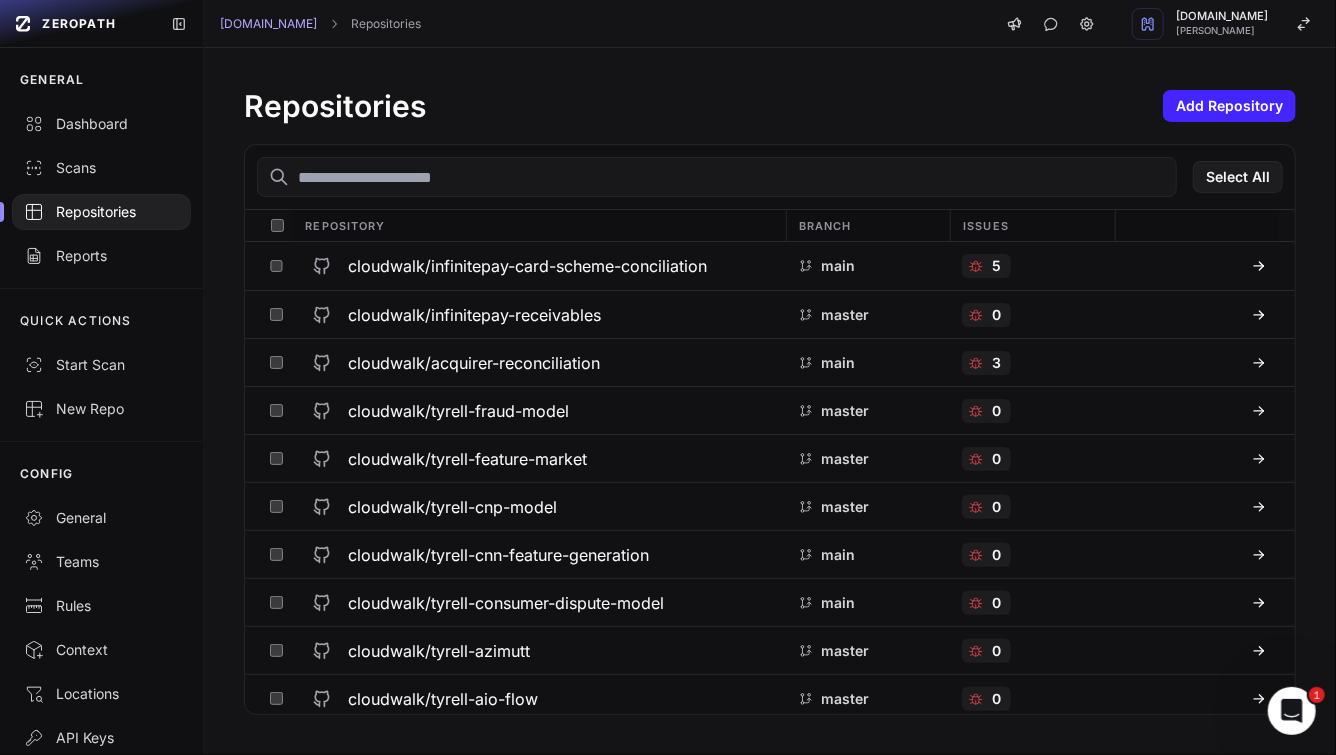 click at bounding box center [717, 177] 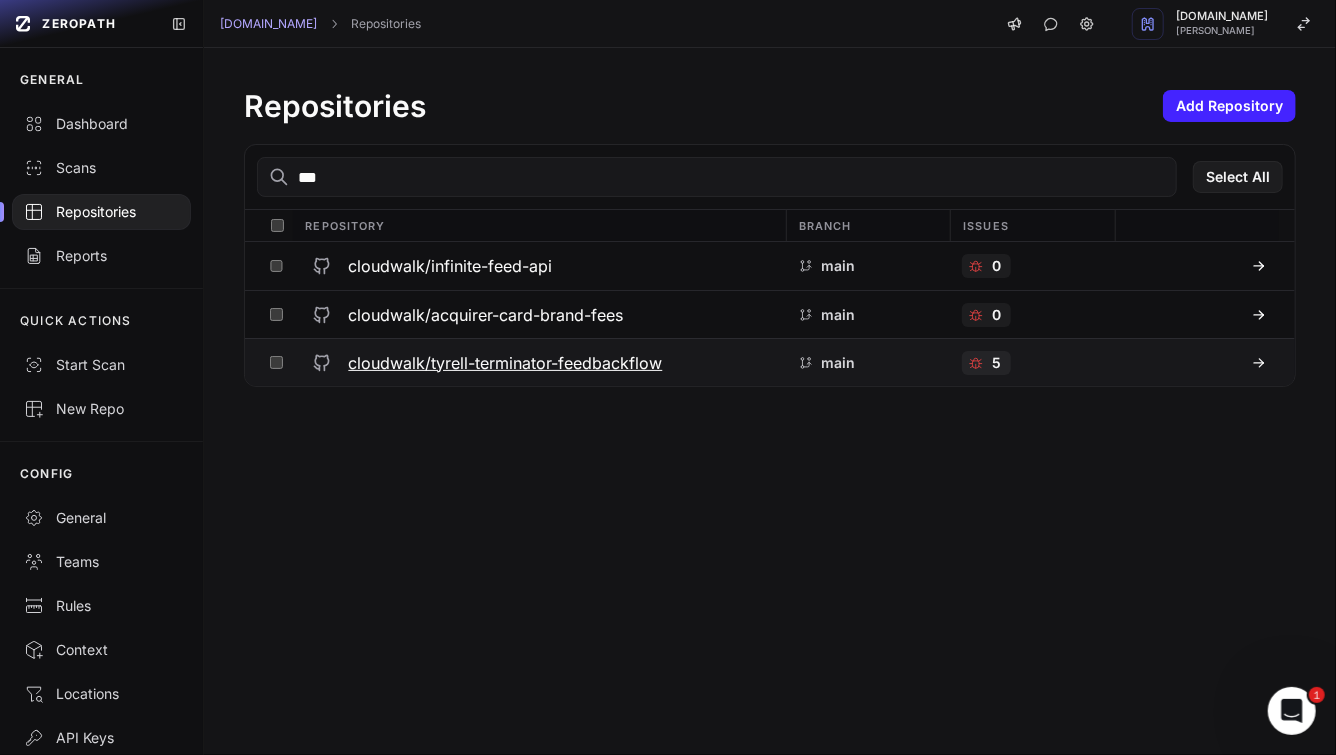 type on "***" 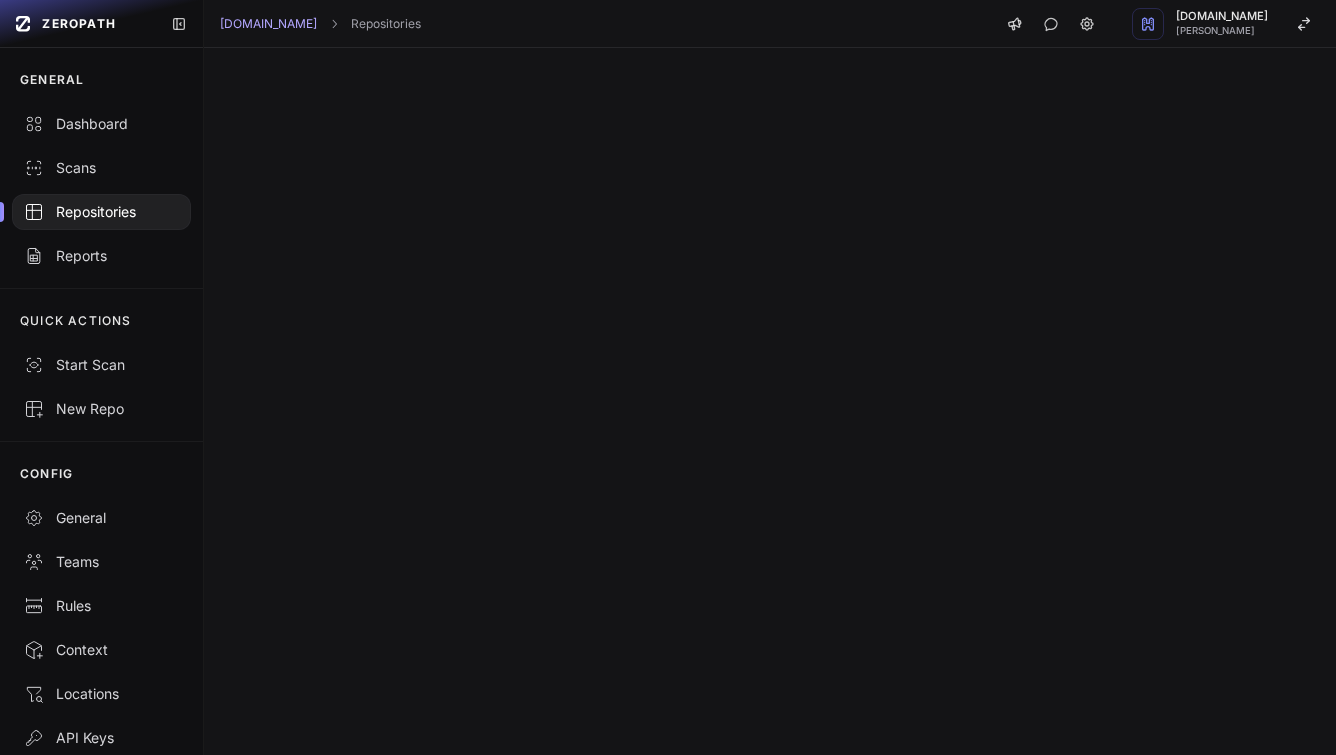 scroll, scrollTop: 0, scrollLeft: 0, axis: both 